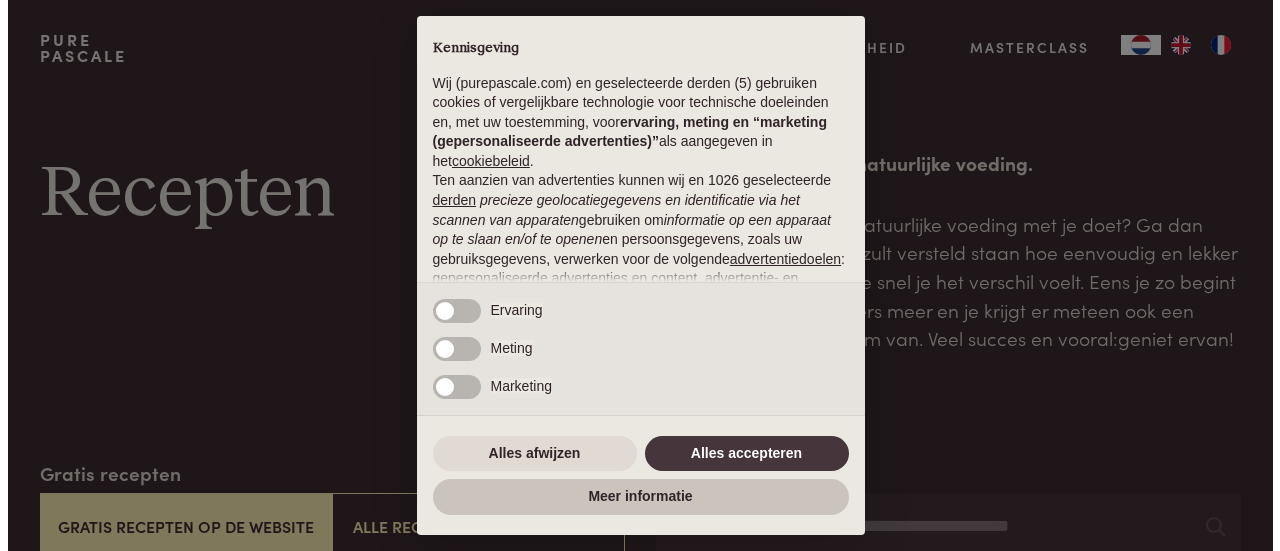 scroll, scrollTop: 0, scrollLeft: 0, axis: both 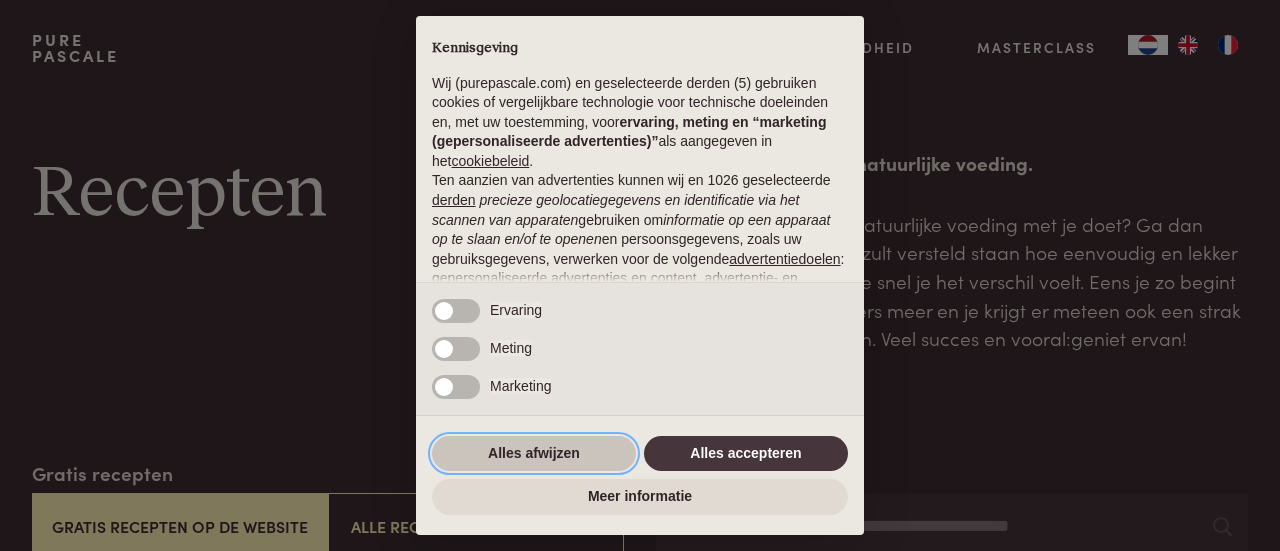 click on "Alles afwijzen" at bounding box center (534, 454) 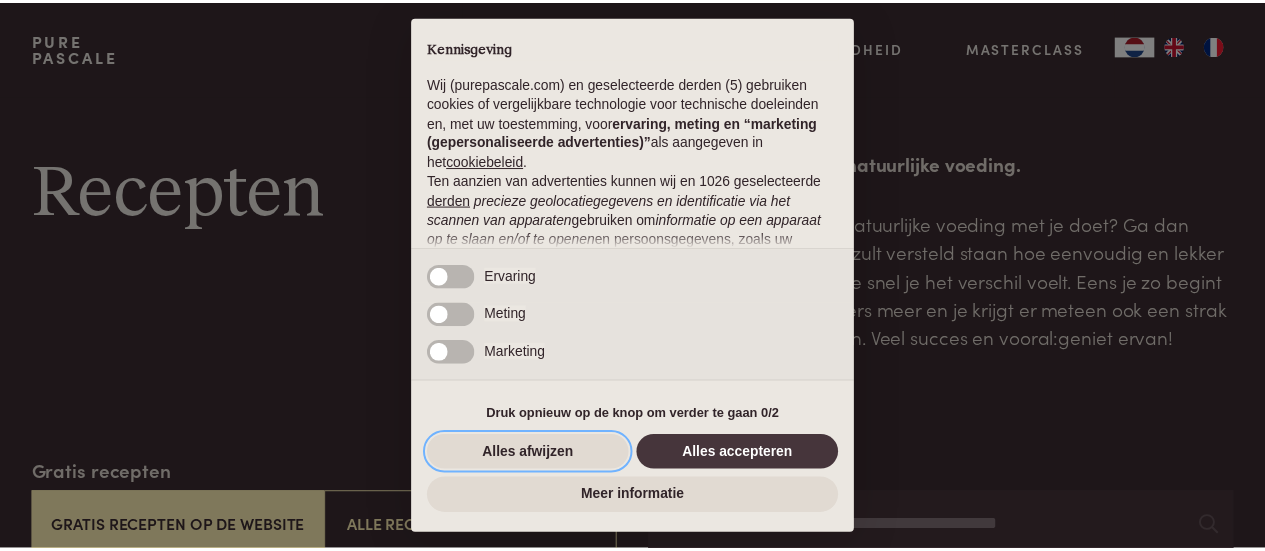 scroll, scrollTop: 252, scrollLeft: 0, axis: vertical 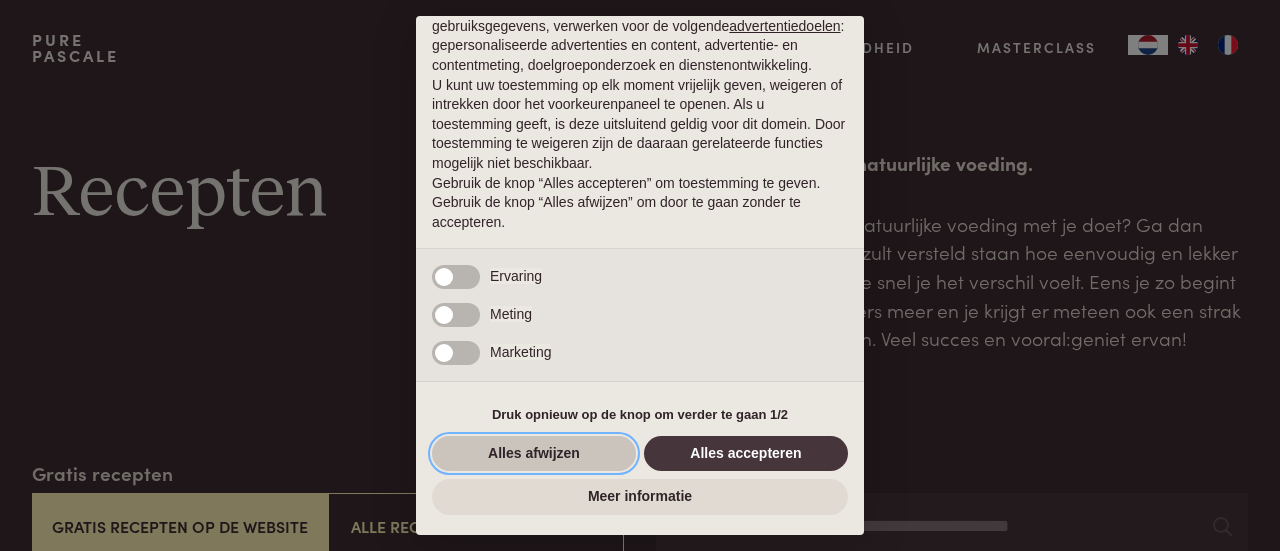 click on "Alles afwijzen" at bounding box center [534, 454] 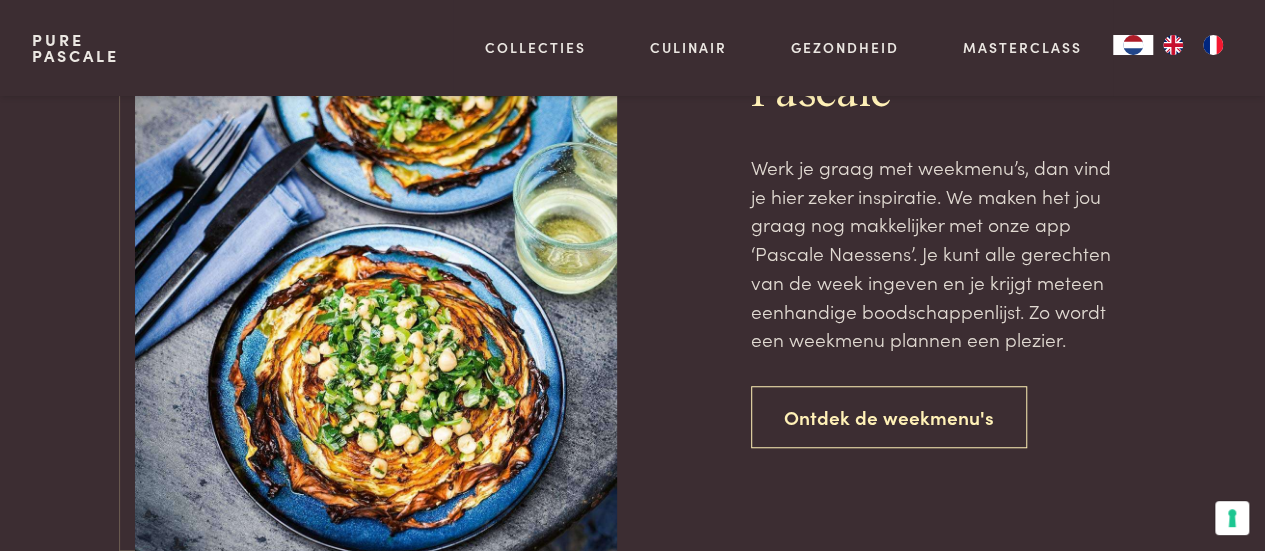 scroll, scrollTop: 4358, scrollLeft: 0, axis: vertical 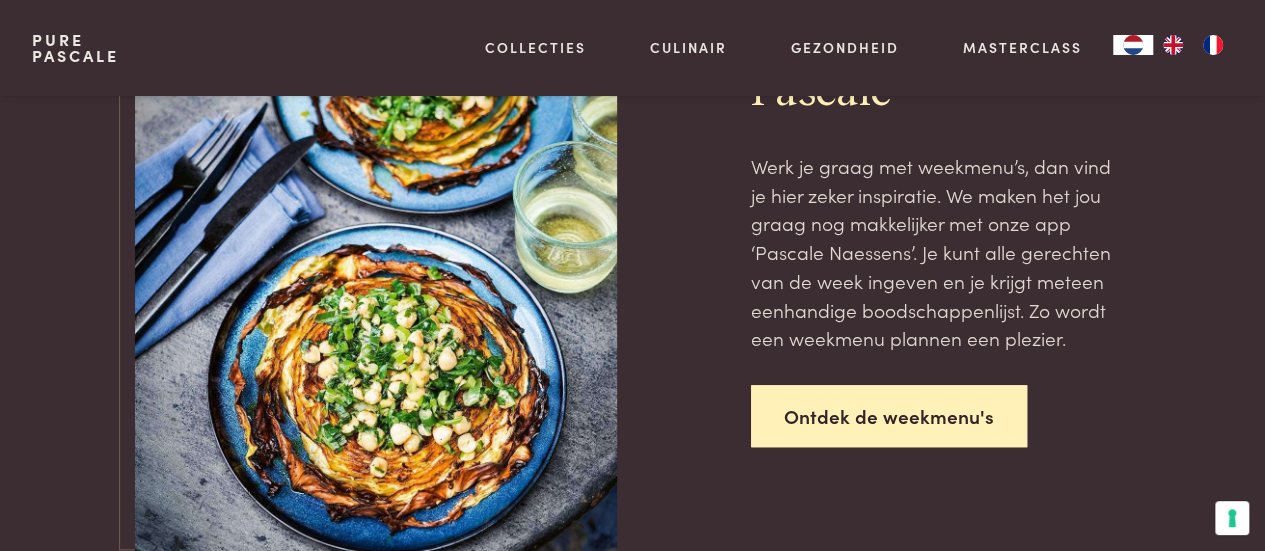 click on "Ontdek de weekmenu's" at bounding box center [889, 416] 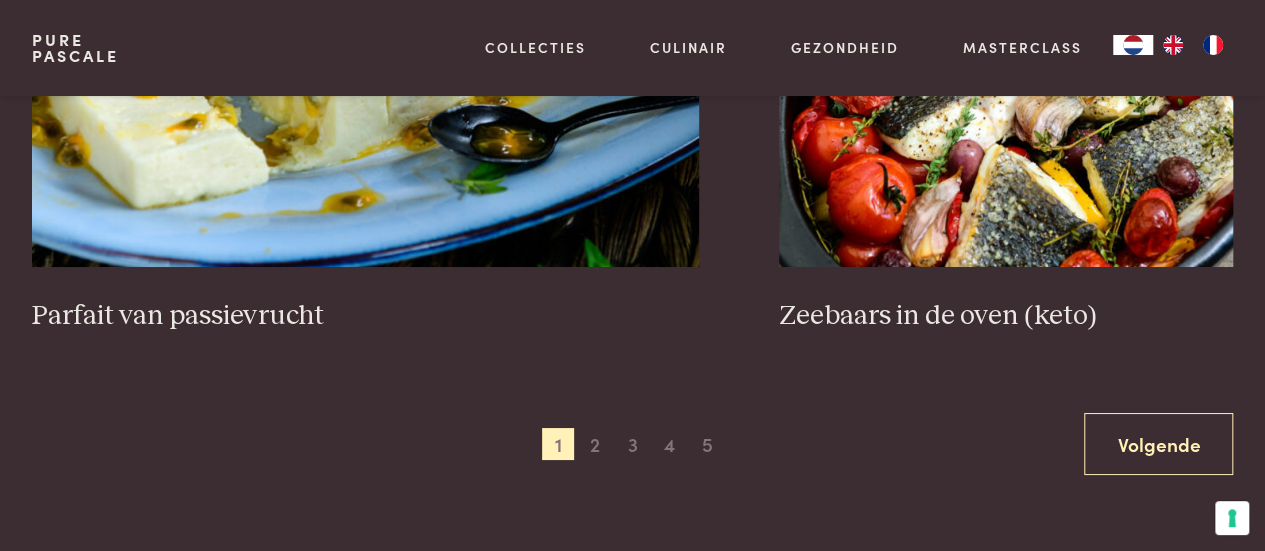 scroll, scrollTop: 3620, scrollLeft: 0, axis: vertical 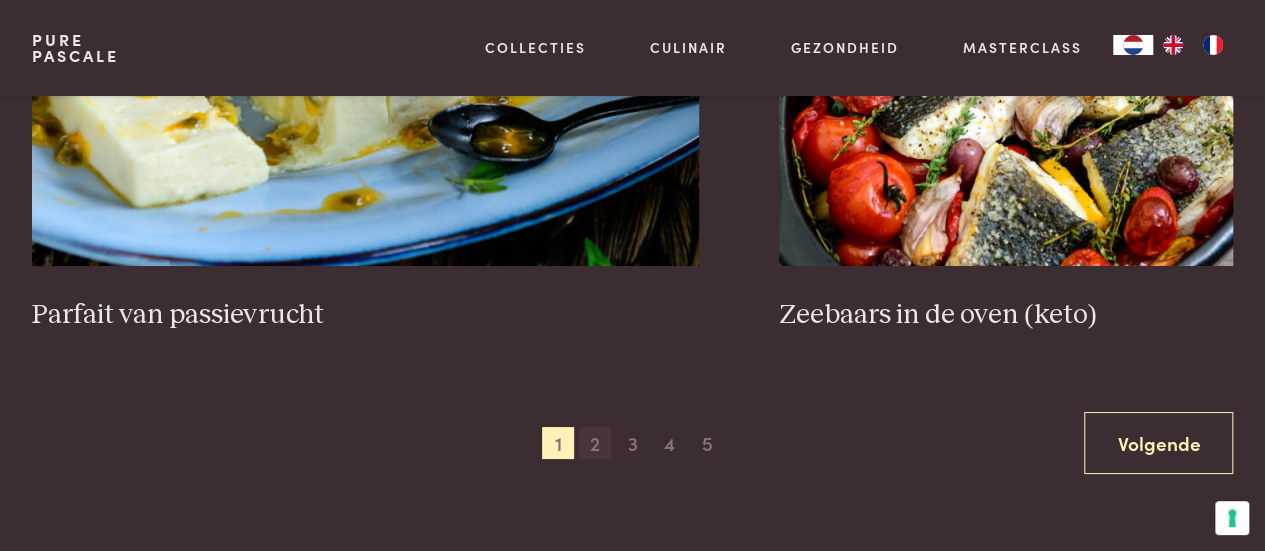 click on "2" at bounding box center (595, 443) 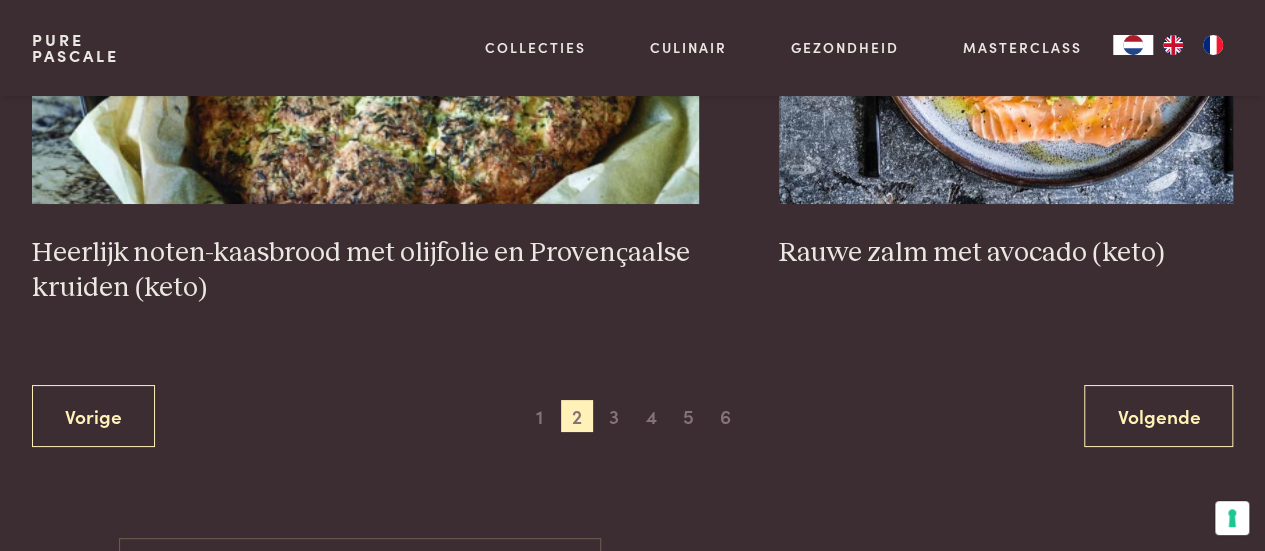 scroll, scrollTop: 3712, scrollLeft: 0, axis: vertical 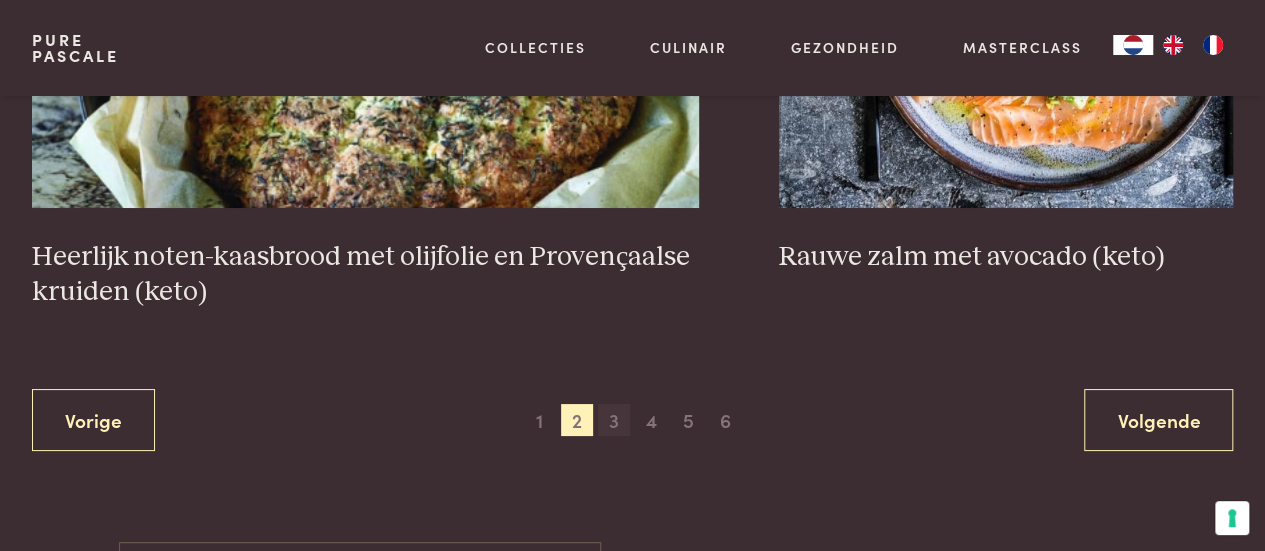 click on "3" at bounding box center (614, 420) 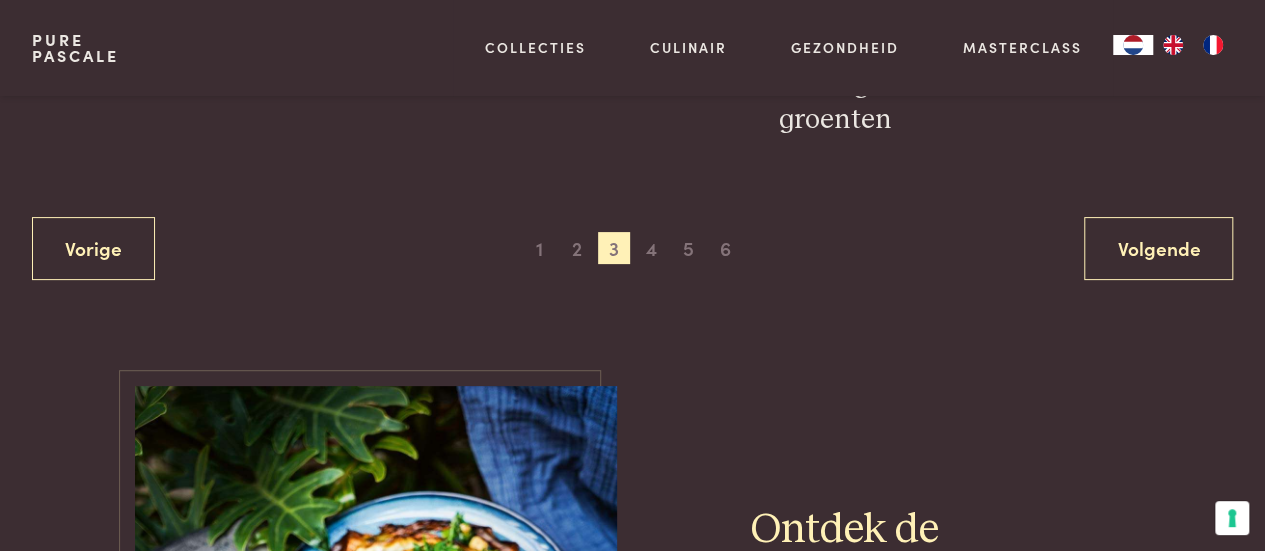 scroll, scrollTop: 3975, scrollLeft: 0, axis: vertical 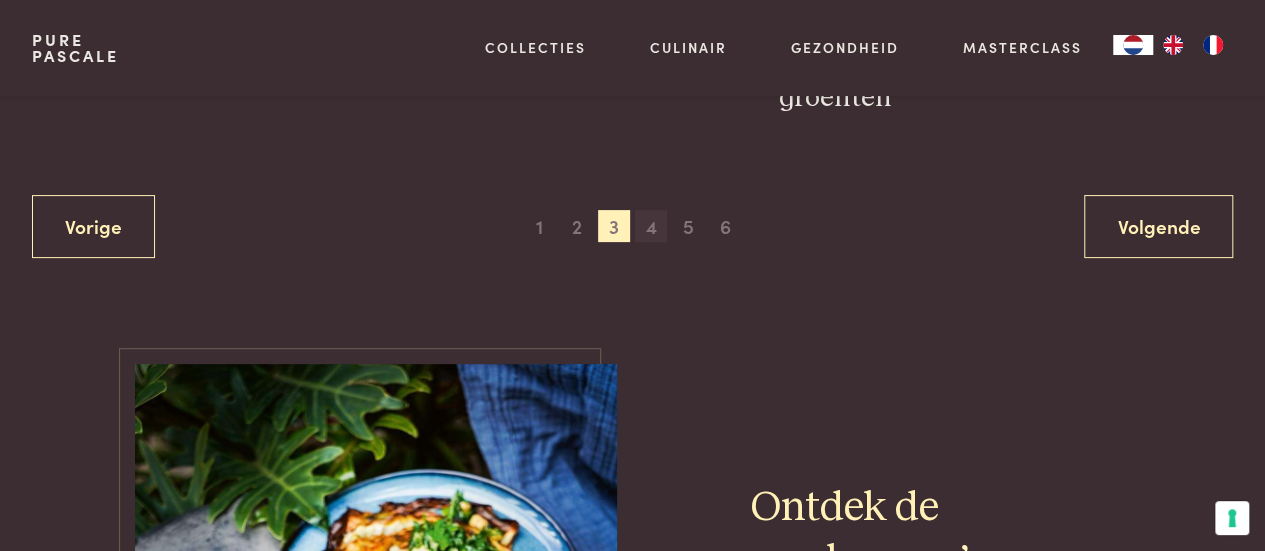 click on "4" at bounding box center (651, 226) 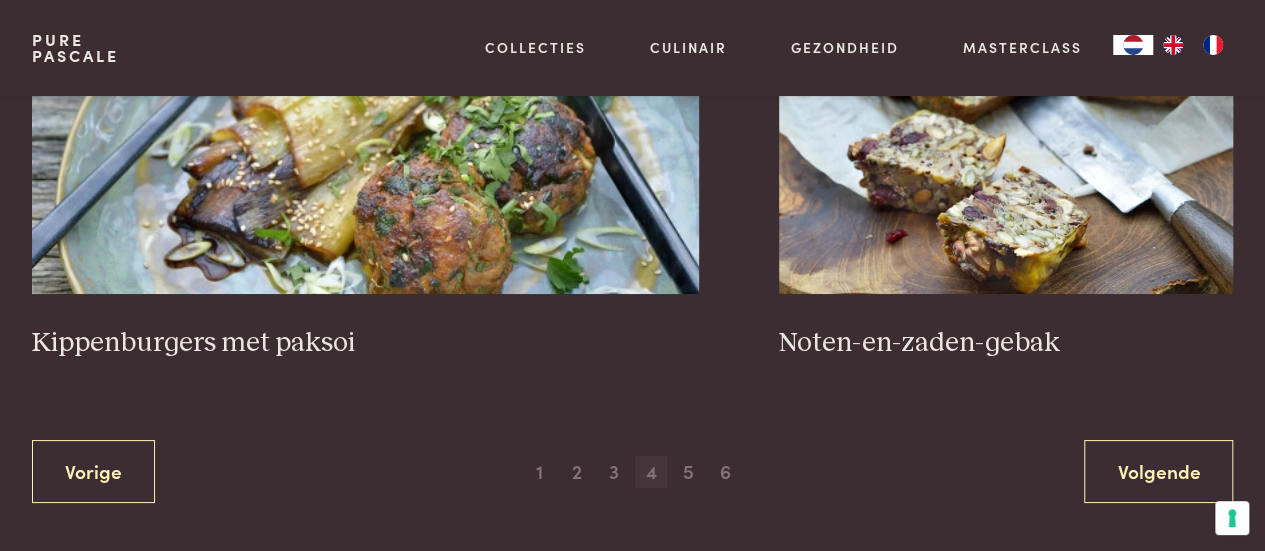 scroll, scrollTop: 3627, scrollLeft: 0, axis: vertical 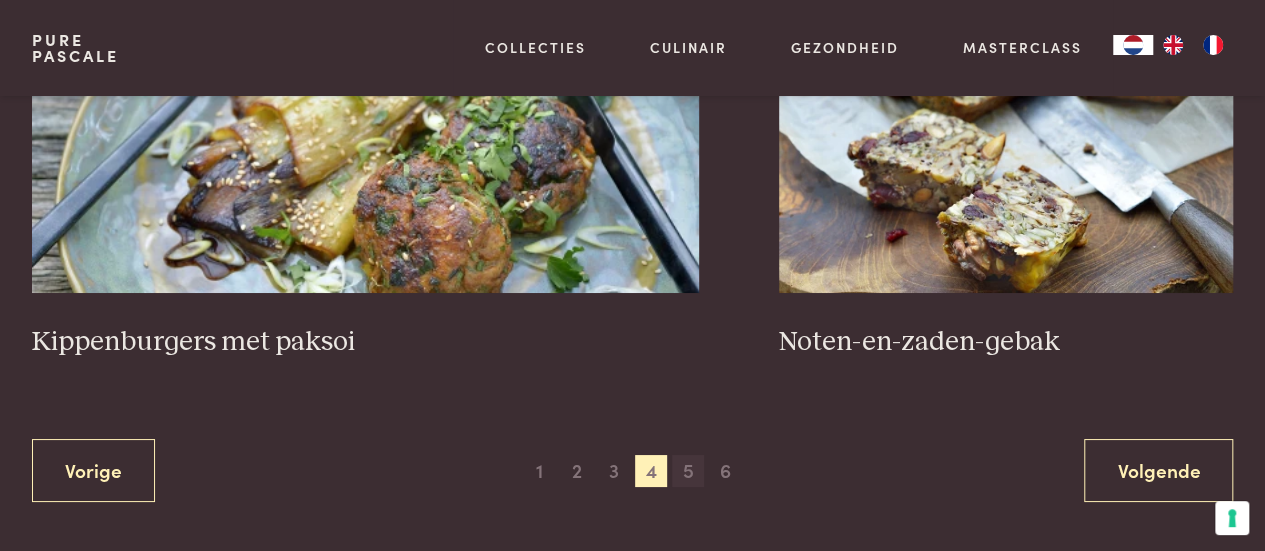 click on "5" at bounding box center (688, 471) 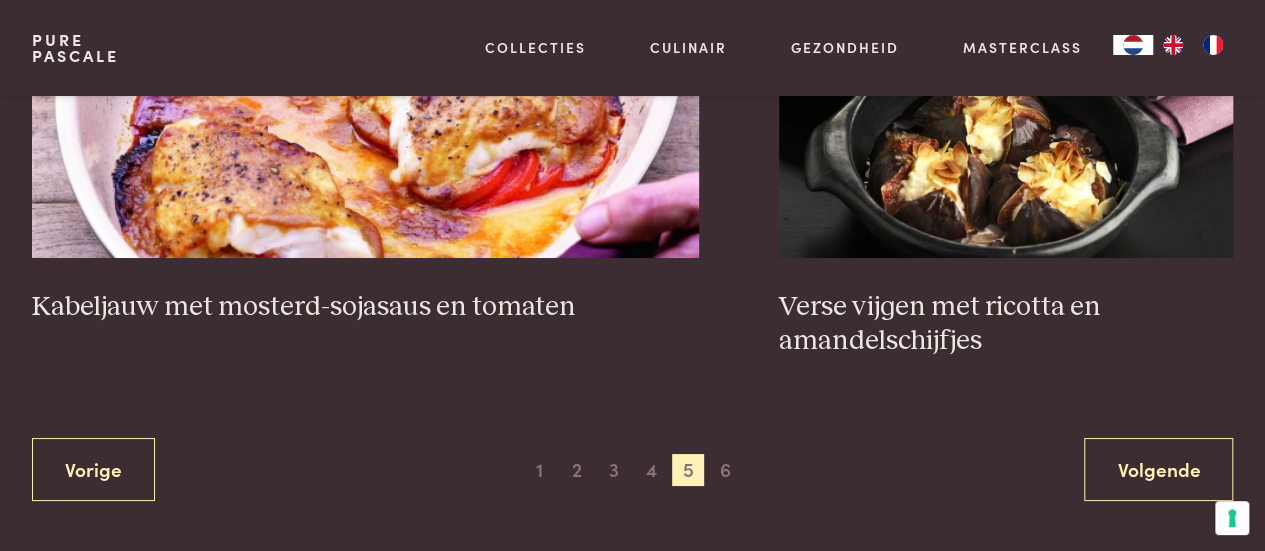 scroll, scrollTop: 3634, scrollLeft: 0, axis: vertical 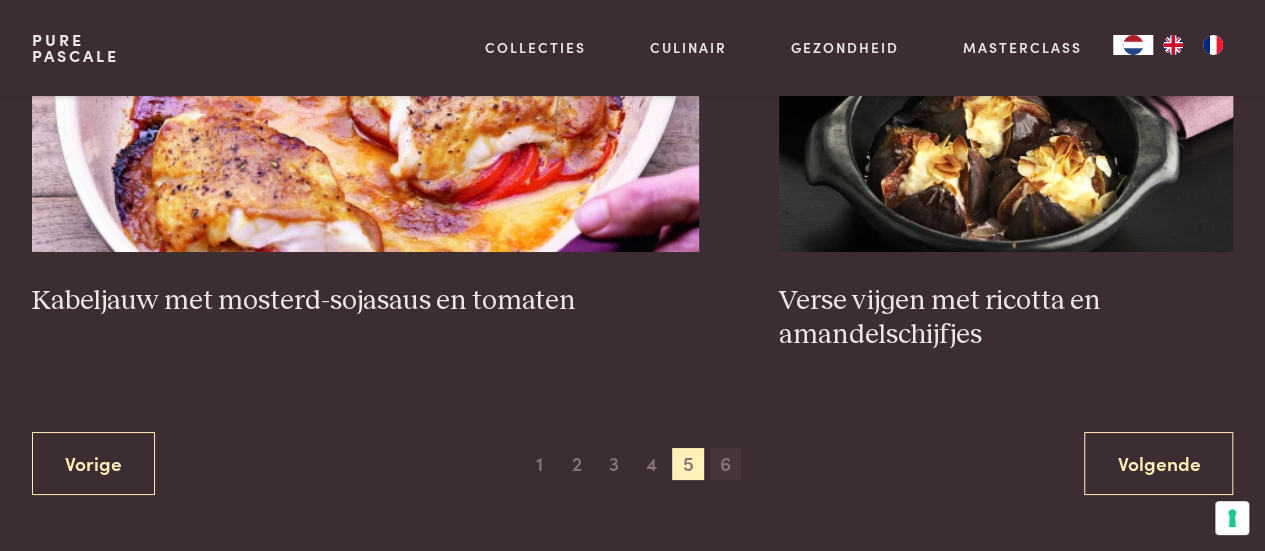 click on "6" at bounding box center [726, 464] 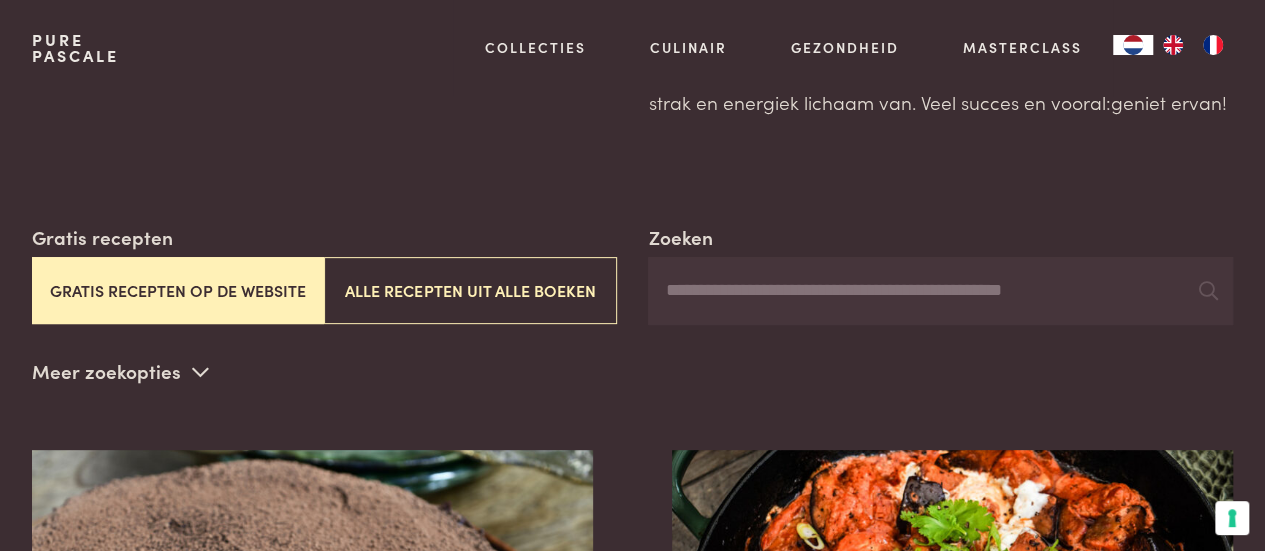 scroll, scrollTop: 0, scrollLeft: 0, axis: both 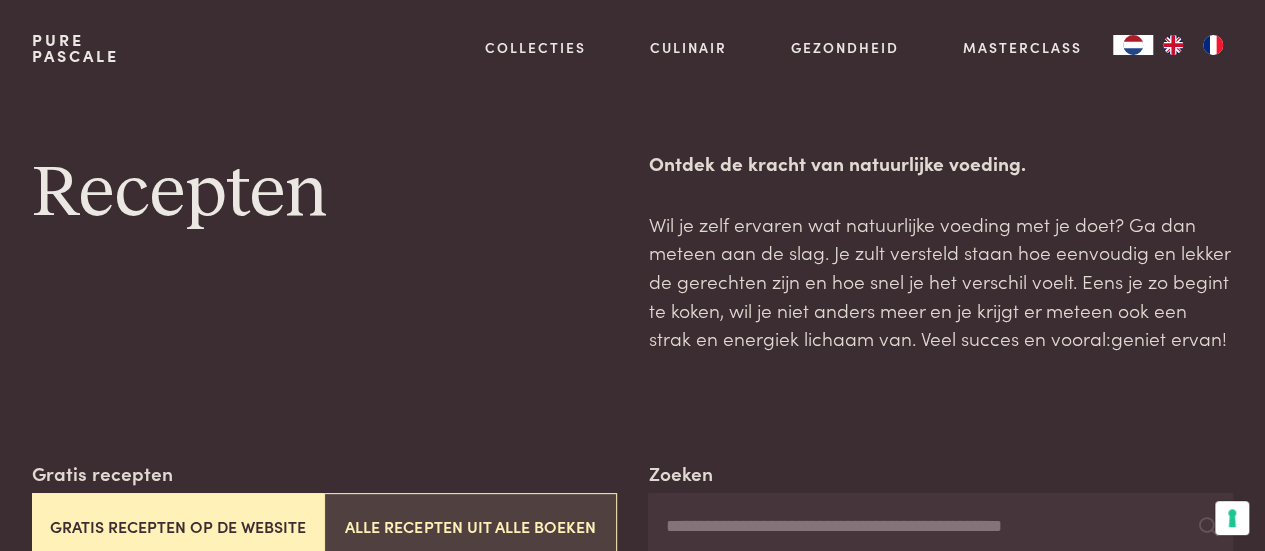 click on "Alle recepten uit alle boeken" at bounding box center (470, 526) 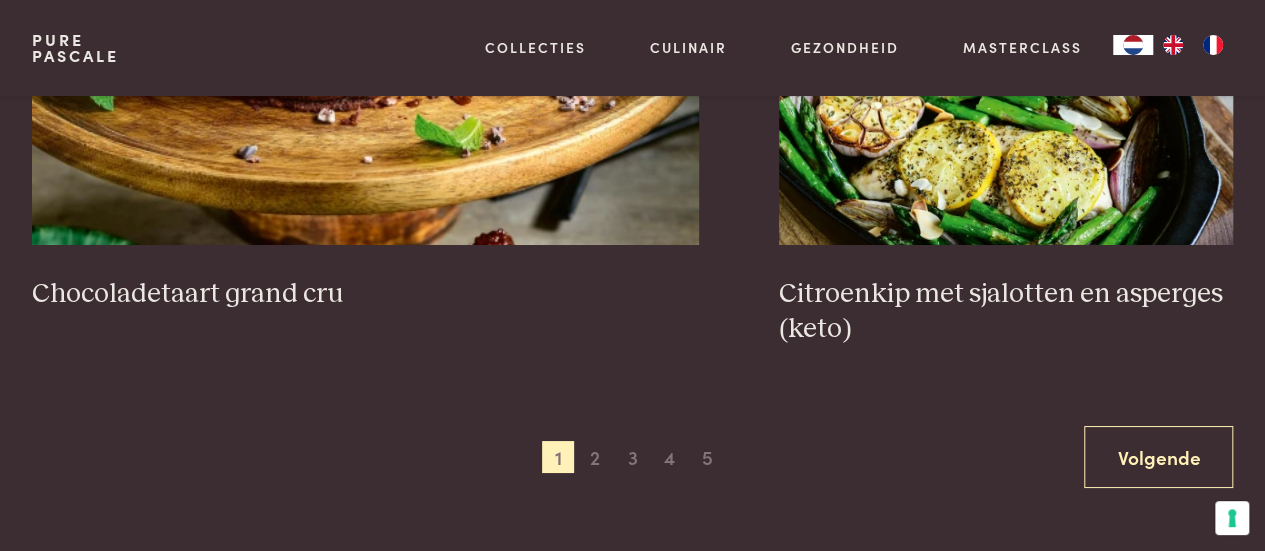 scroll, scrollTop: 3607, scrollLeft: 0, axis: vertical 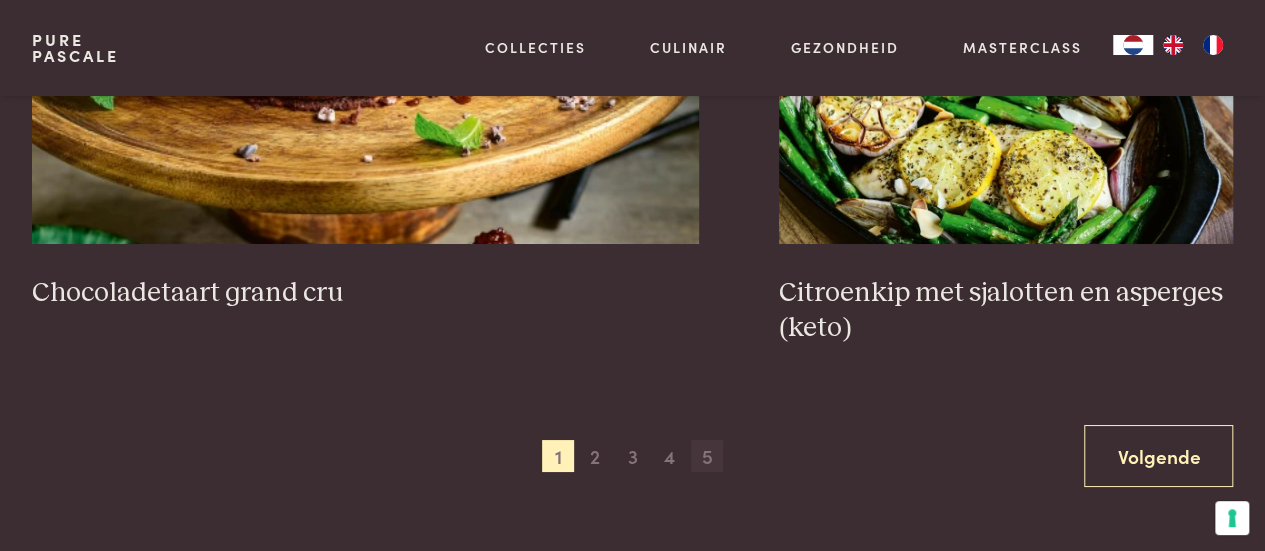 click on "5" at bounding box center (707, 456) 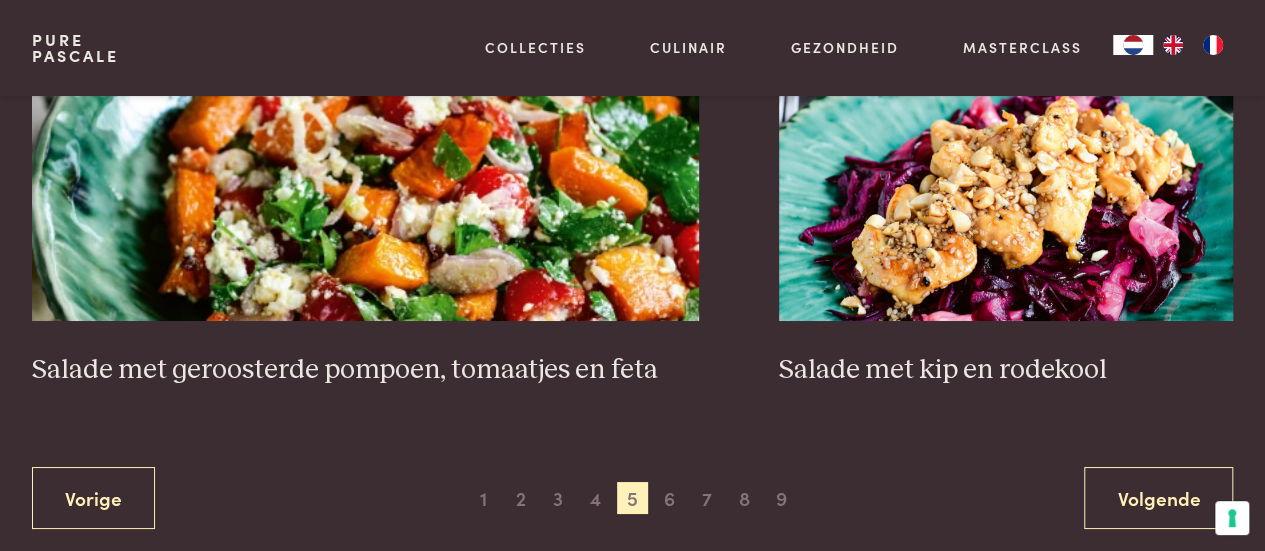 scroll, scrollTop: 3566, scrollLeft: 0, axis: vertical 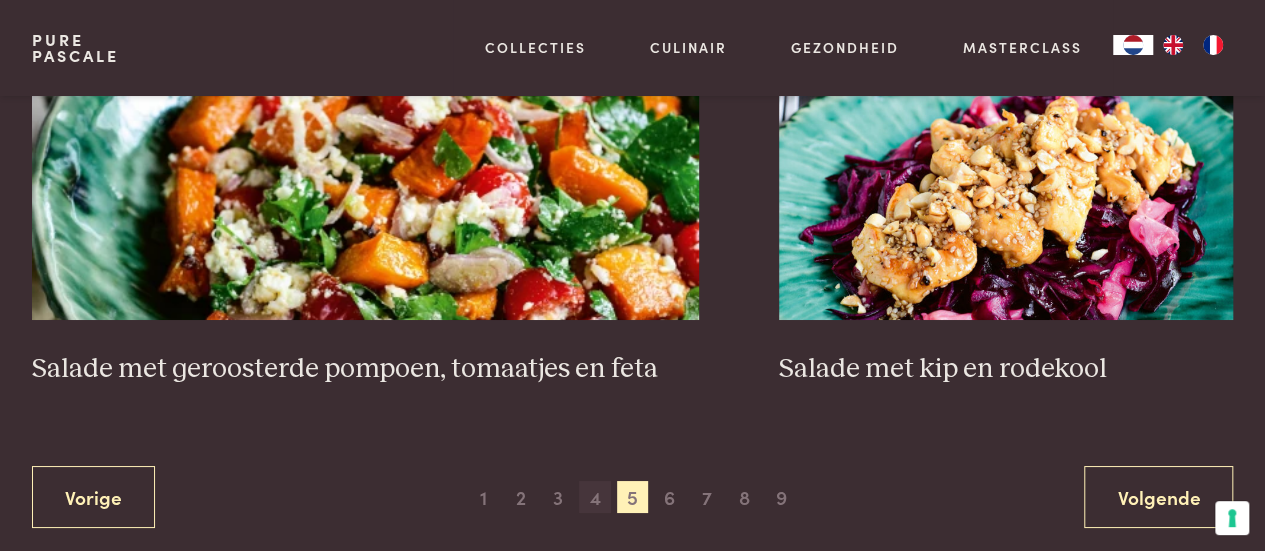 click on "4" at bounding box center (595, 497) 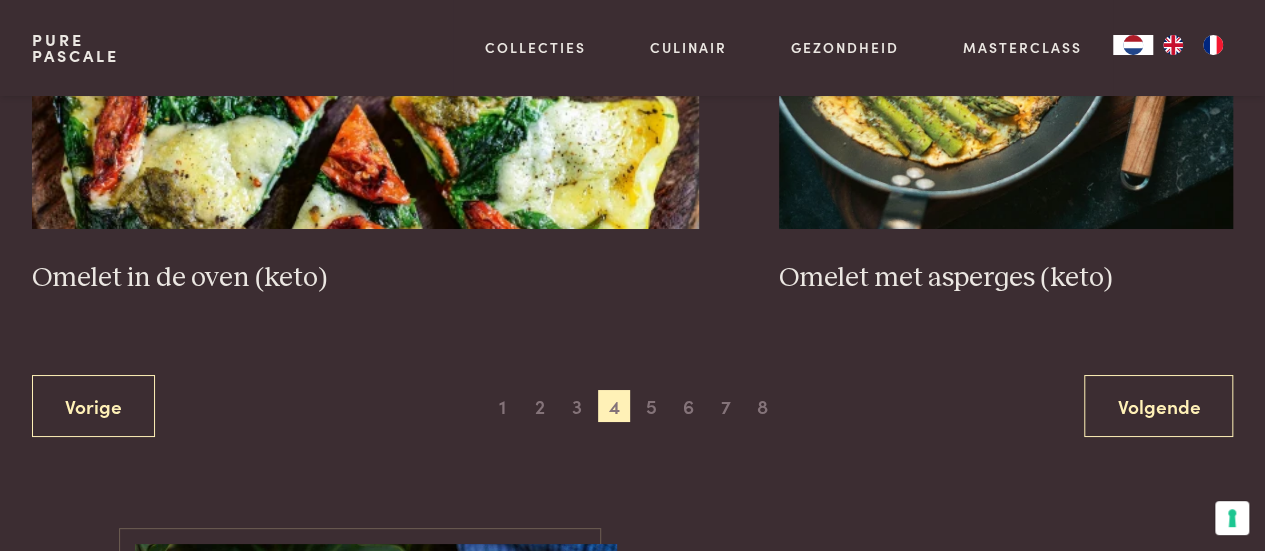 scroll, scrollTop: 3623, scrollLeft: 0, axis: vertical 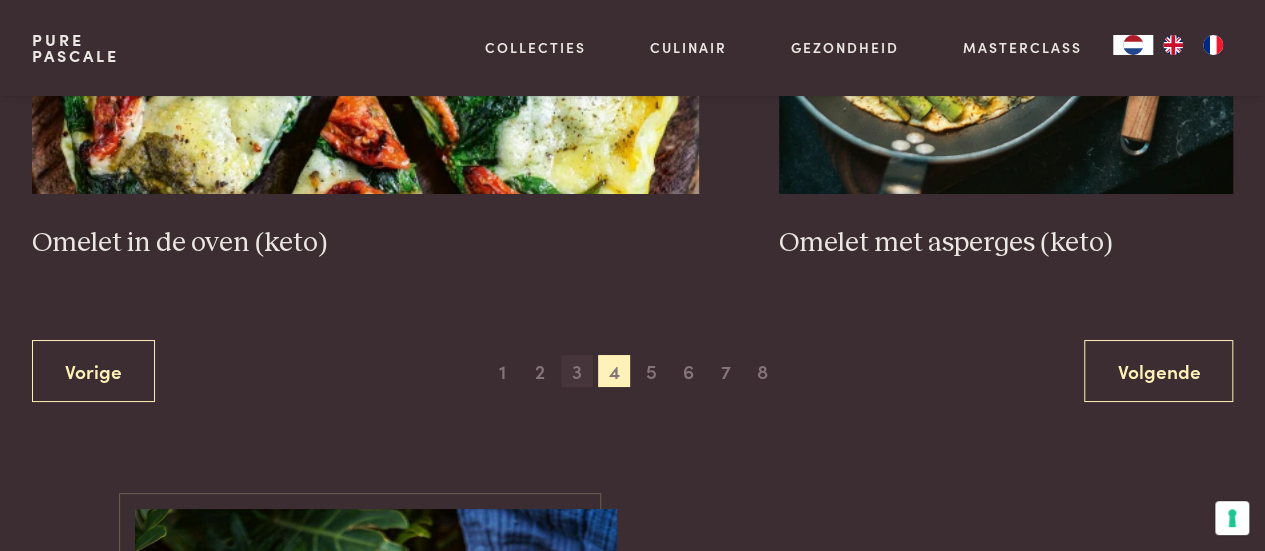 click on "3" at bounding box center [577, 371] 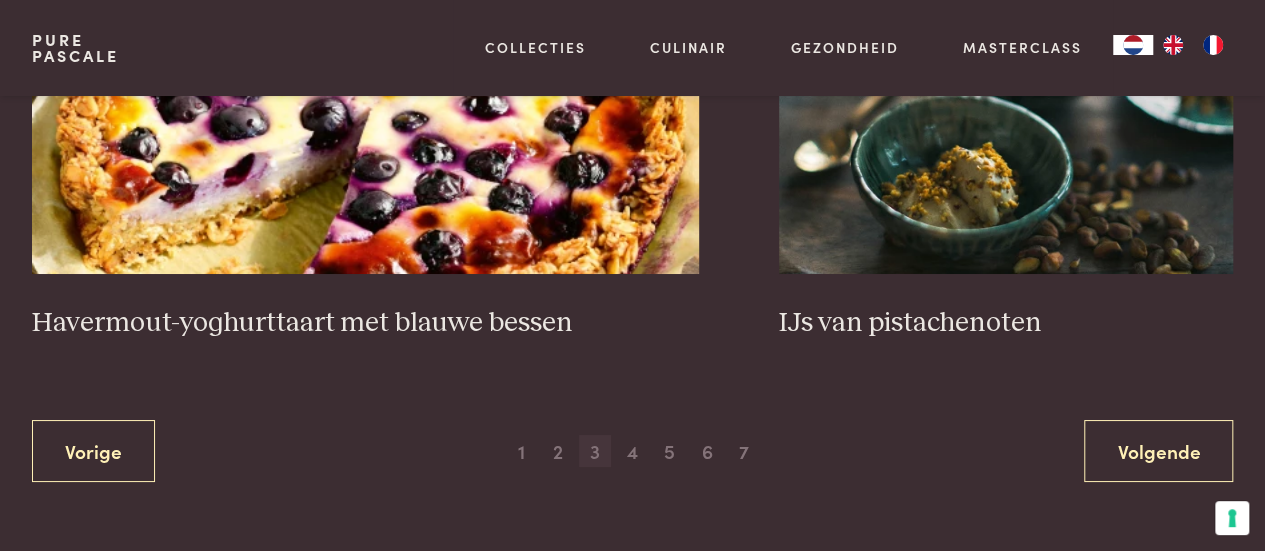 scroll, scrollTop: 3614, scrollLeft: 0, axis: vertical 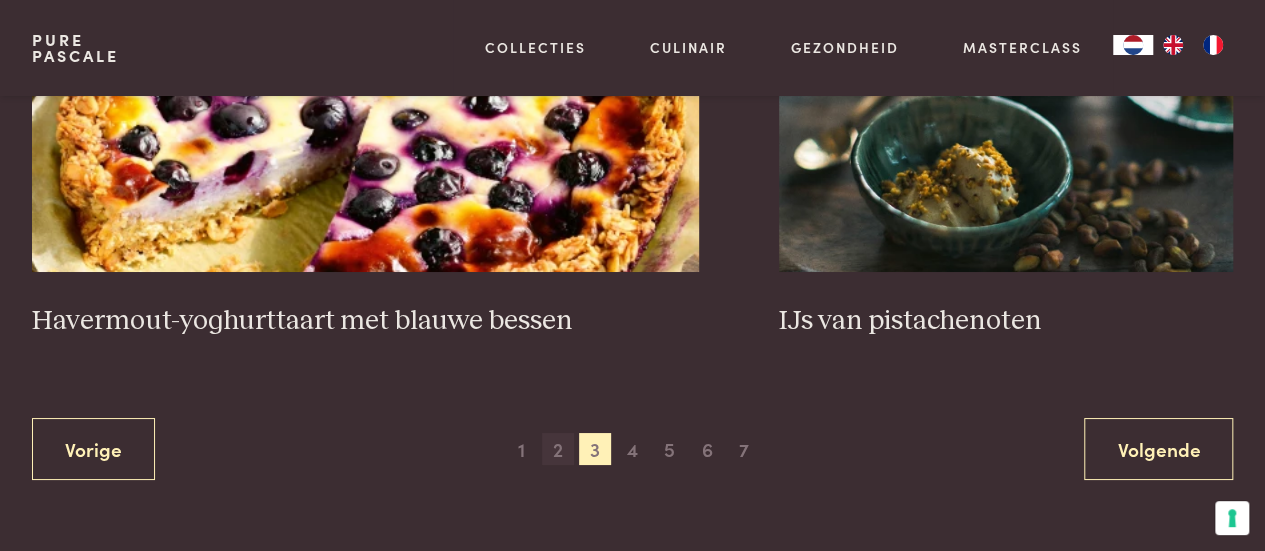 click on "2" at bounding box center (558, 449) 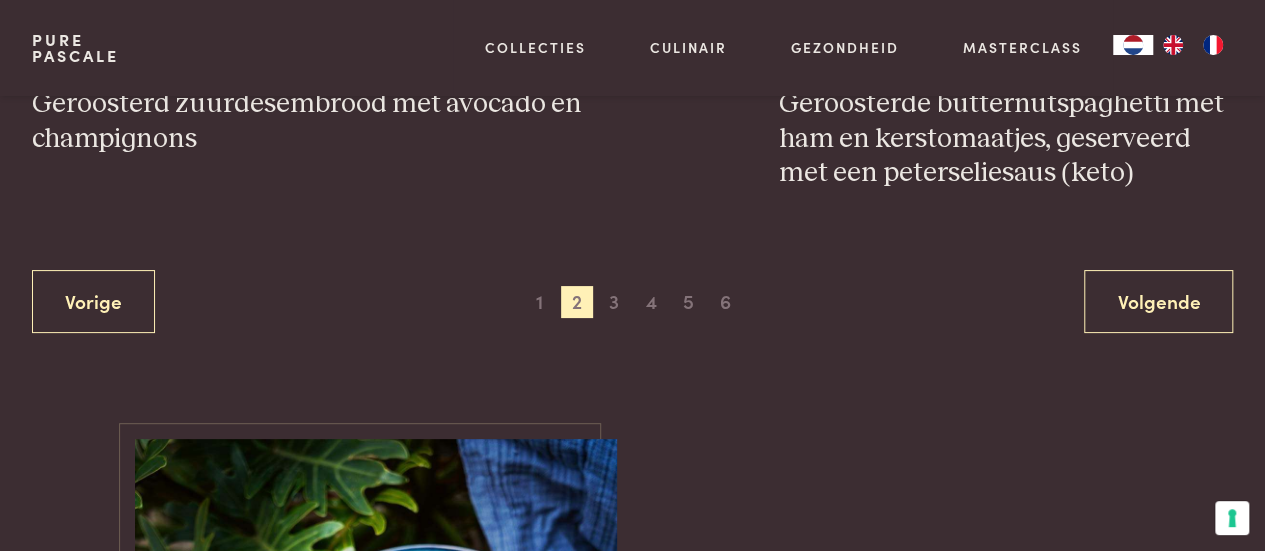 scroll, scrollTop: 3867, scrollLeft: 0, axis: vertical 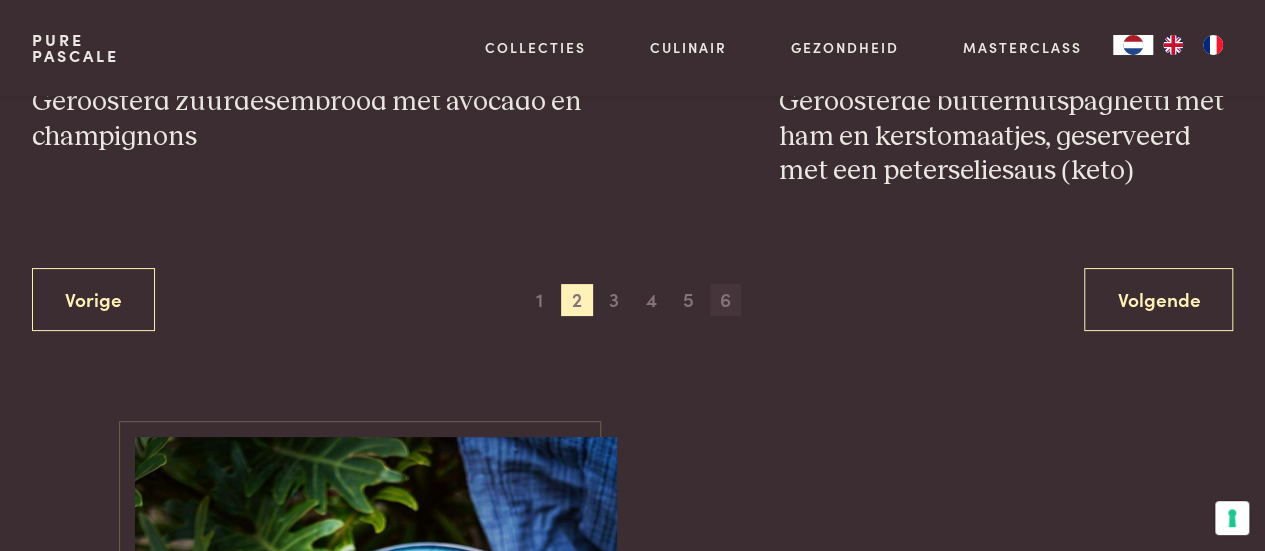 click on "6" at bounding box center (726, 300) 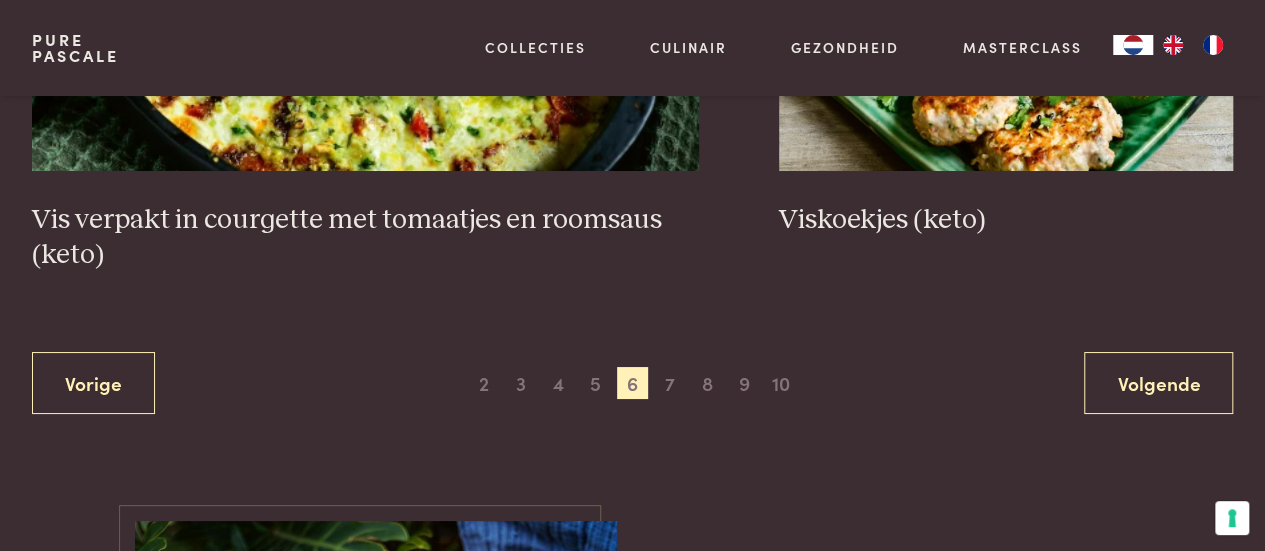 scroll, scrollTop: 3682, scrollLeft: 0, axis: vertical 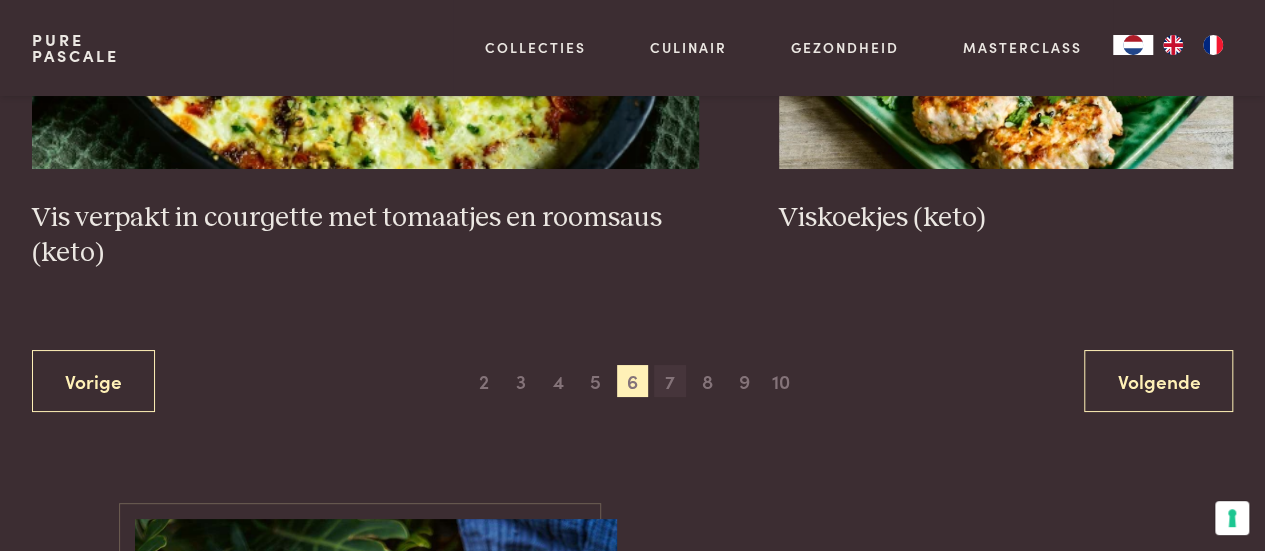 click on "7" at bounding box center [670, 381] 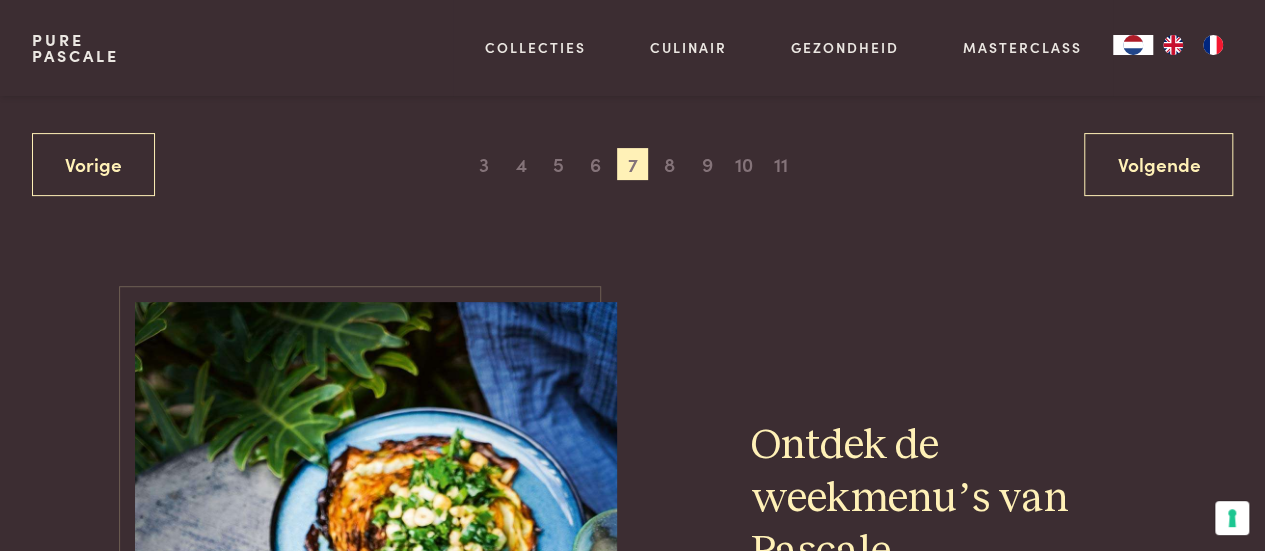 scroll, scrollTop: 4038, scrollLeft: 0, axis: vertical 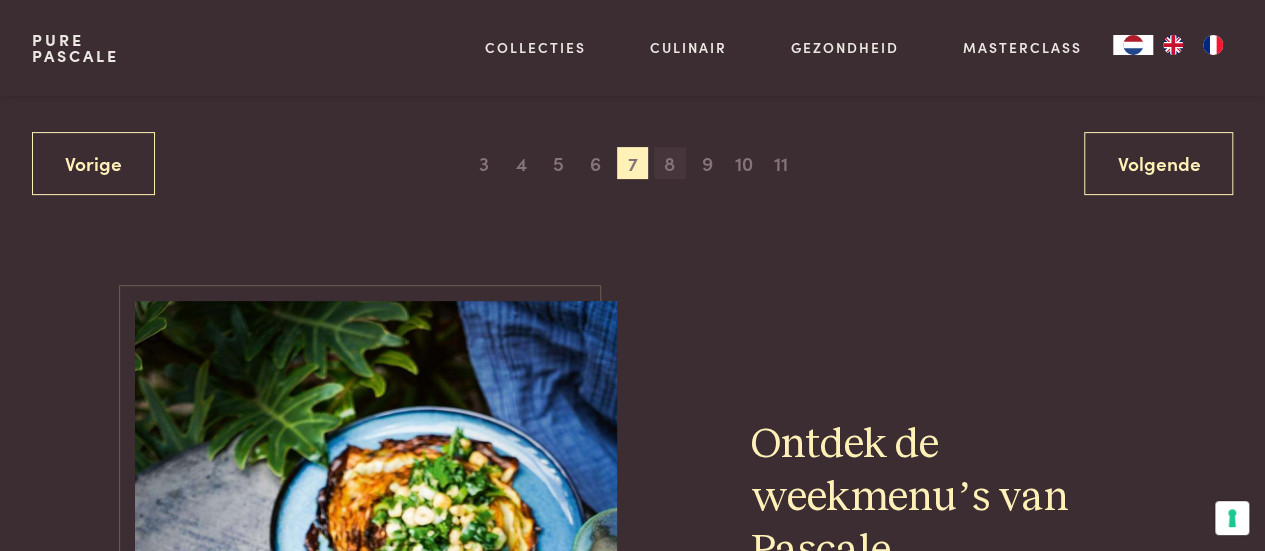 click on "8" at bounding box center [670, 163] 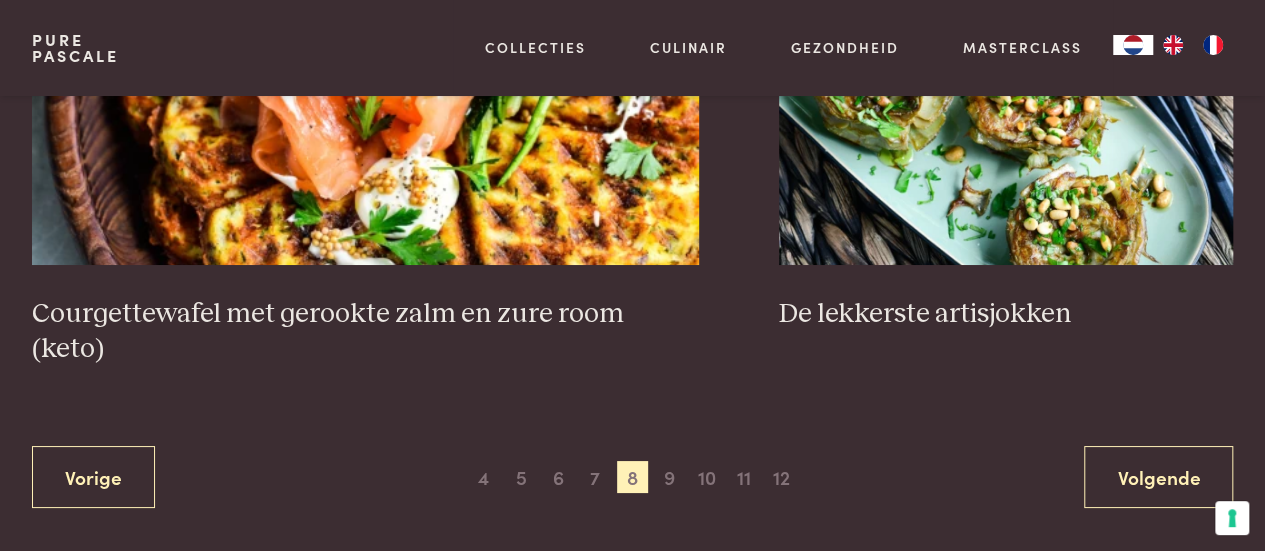 scroll, scrollTop: 3656, scrollLeft: 0, axis: vertical 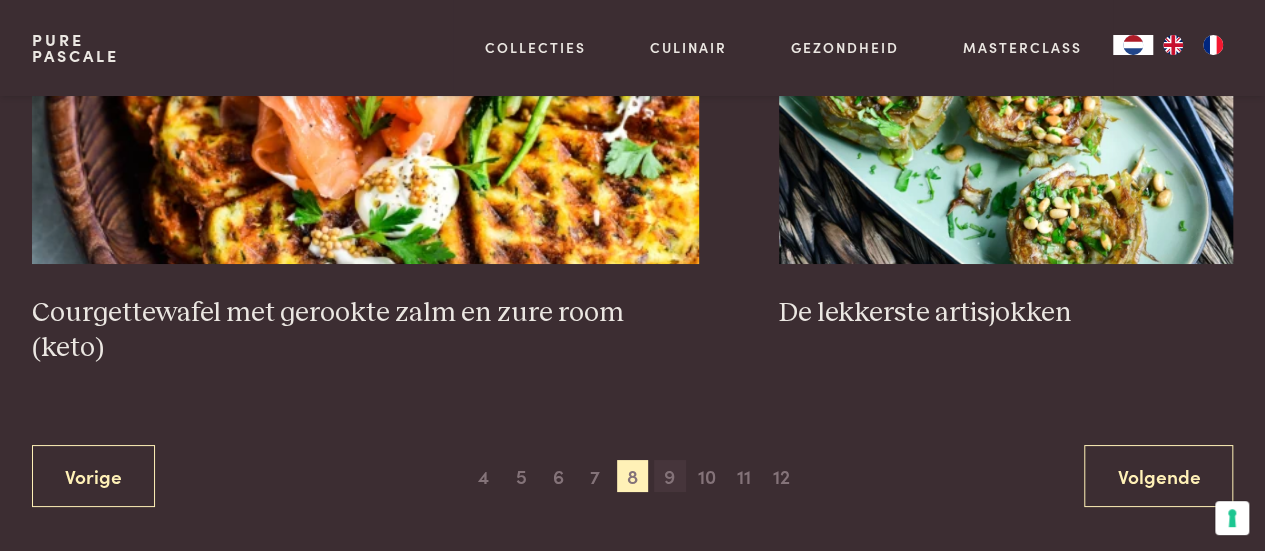 click on "9" at bounding box center (670, 476) 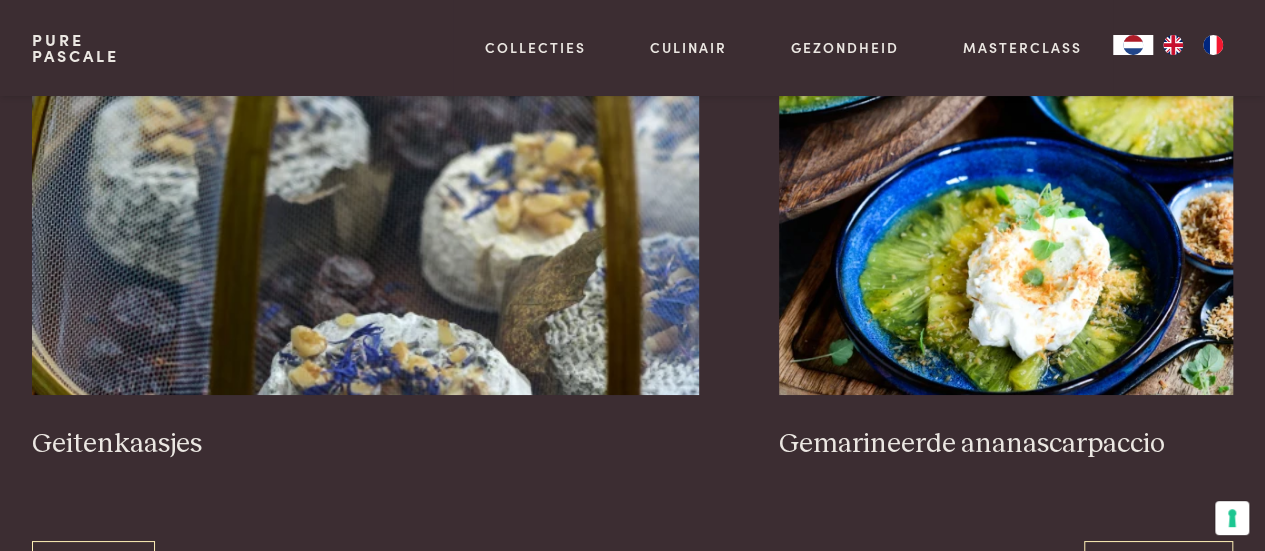 scroll, scrollTop: 3626, scrollLeft: 0, axis: vertical 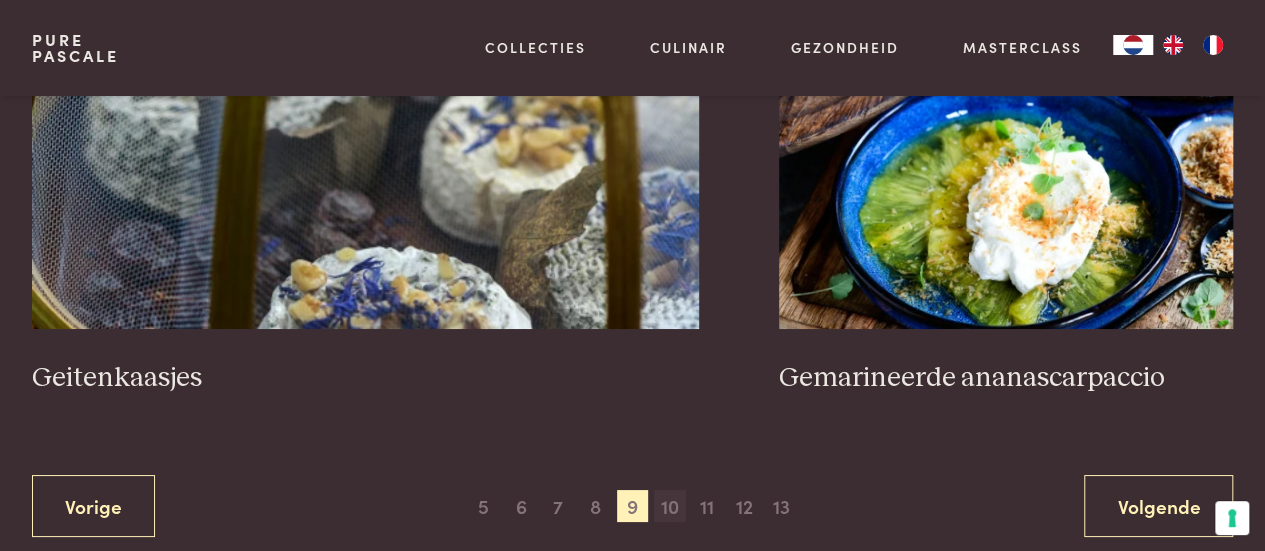 click on "10" at bounding box center [670, 506] 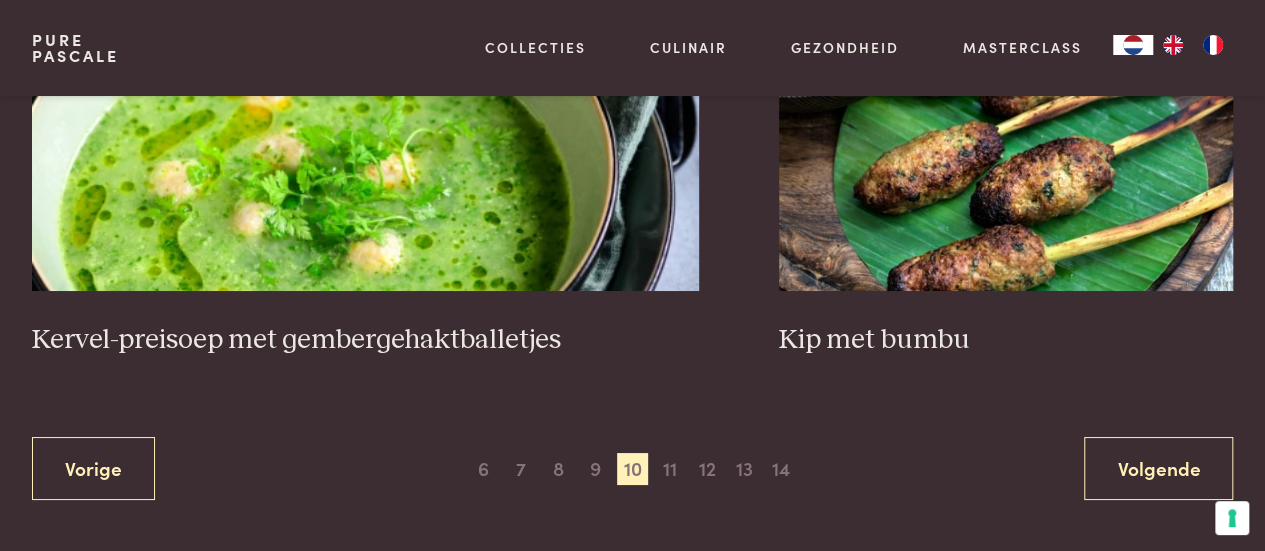 scroll, scrollTop: 3639, scrollLeft: 0, axis: vertical 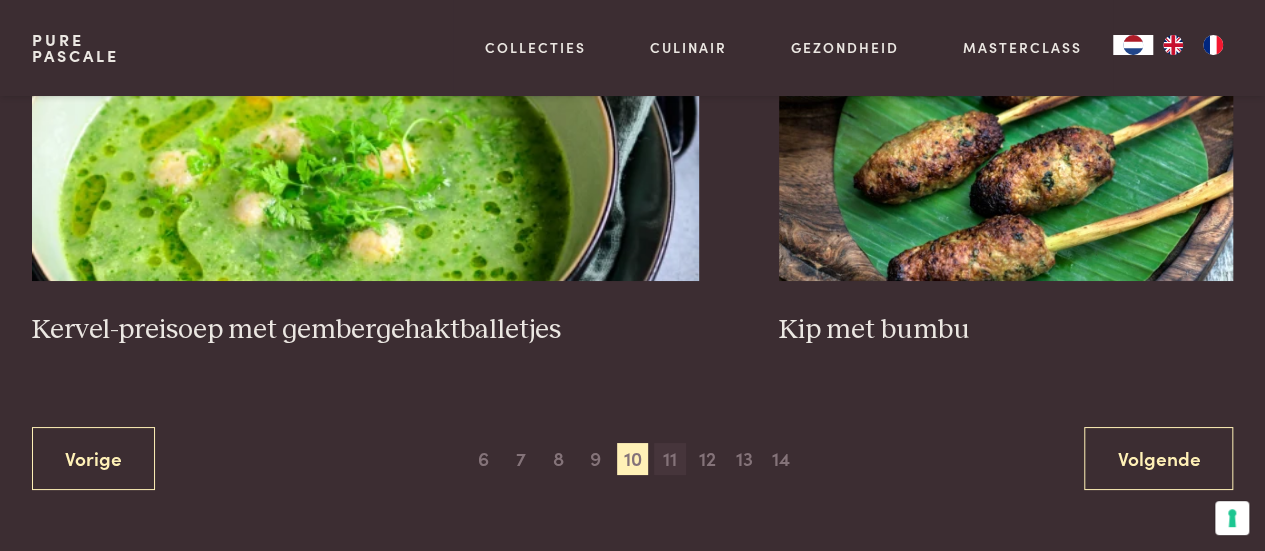 click on "11" at bounding box center [670, 459] 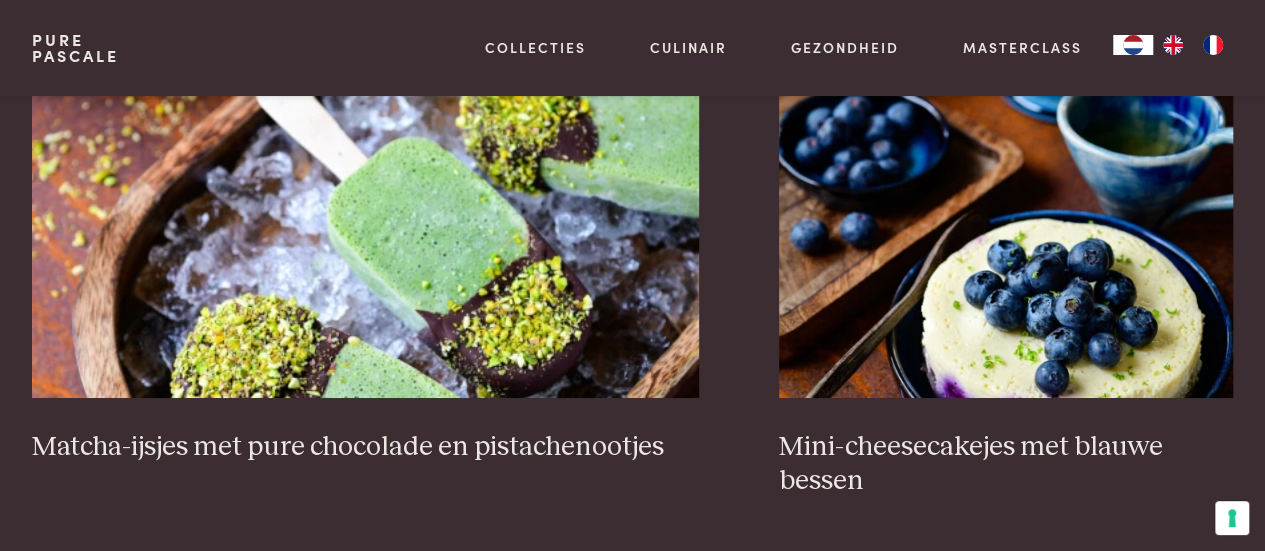 scroll, scrollTop: 3492, scrollLeft: 0, axis: vertical 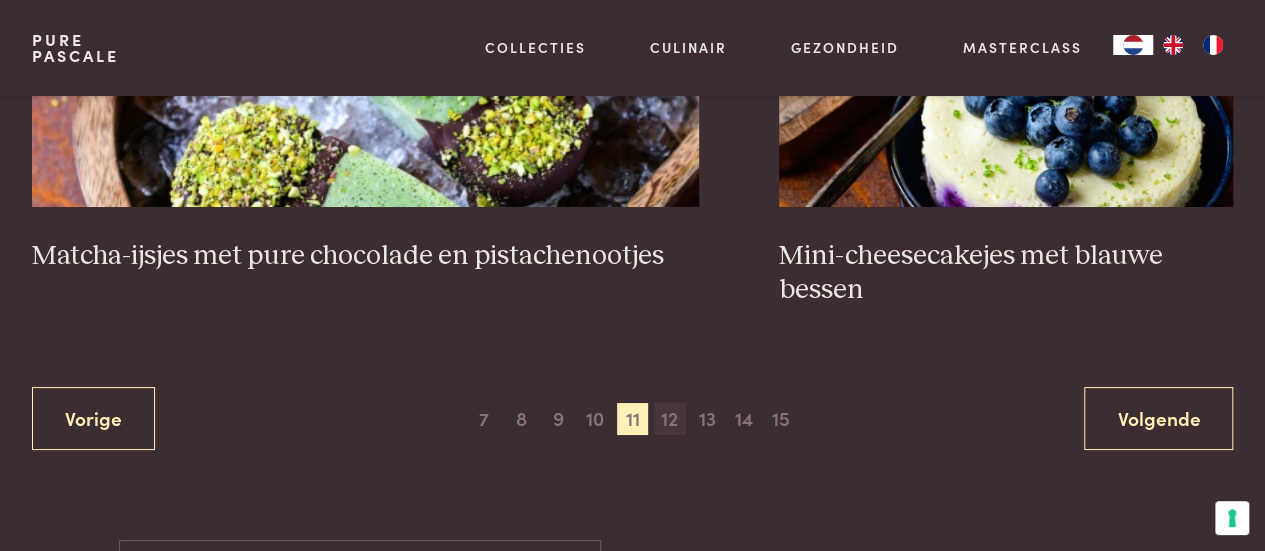 click on "12" at bounding box center [670, 419] 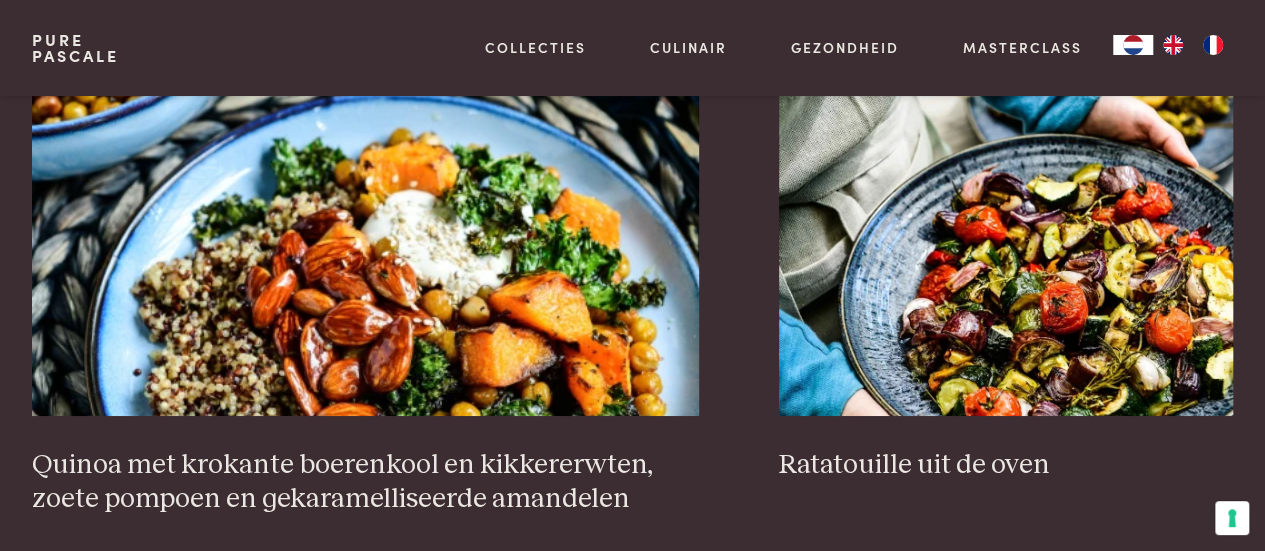 scroll, scrollTop: 3537, scrollLeft: 0, axis: vertical 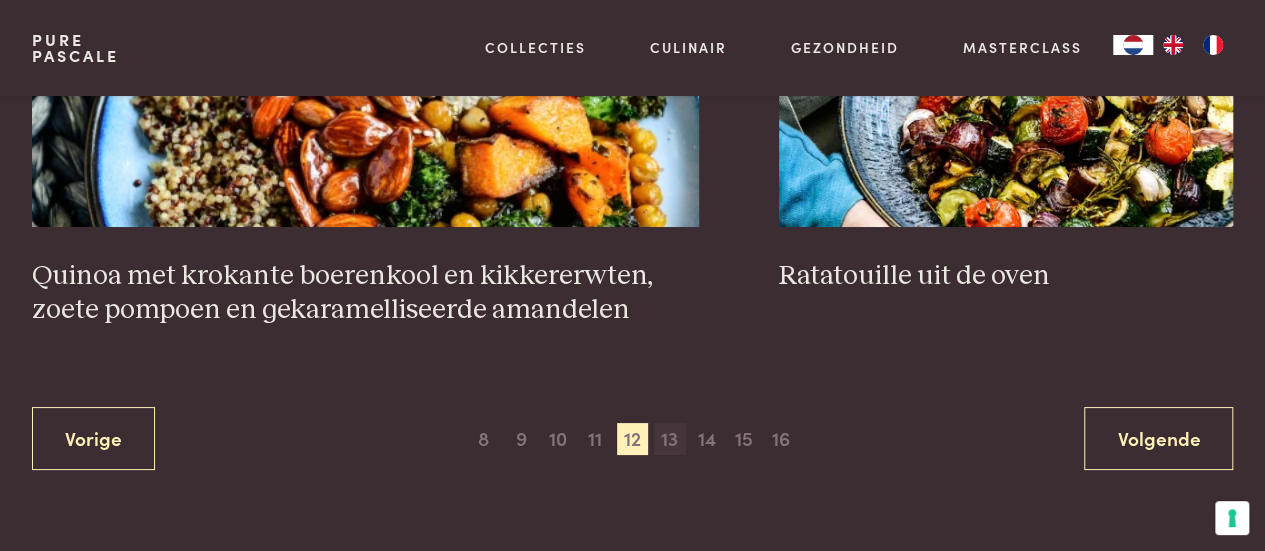 click on "13" at bounding box center (670, 439) 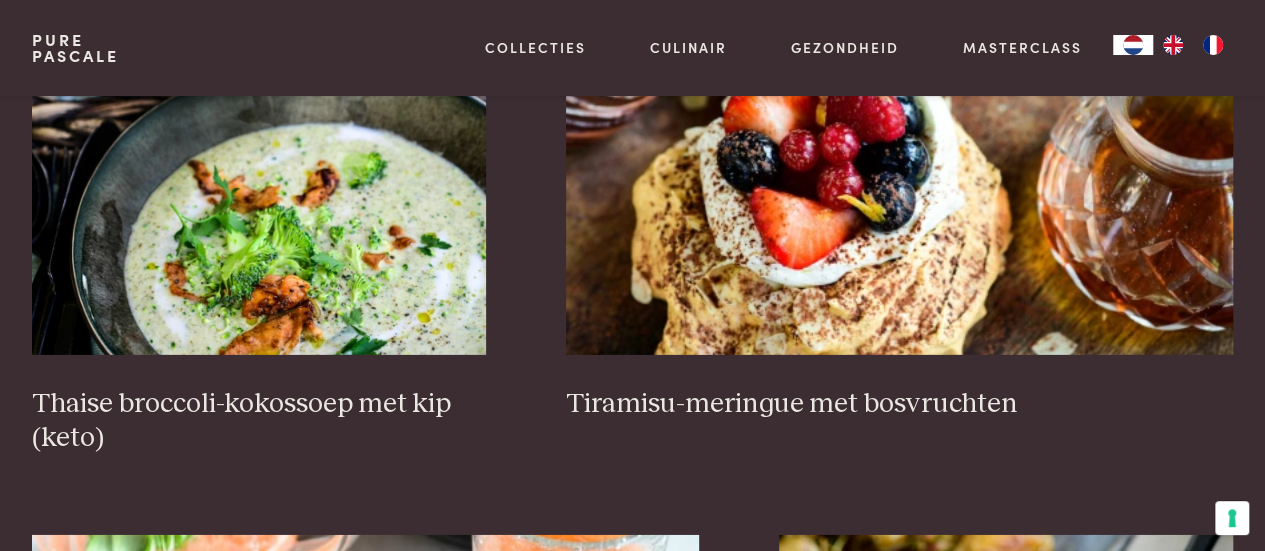 scroll, scrollTop: 2983, scrollLeft: 0, axis: vertical 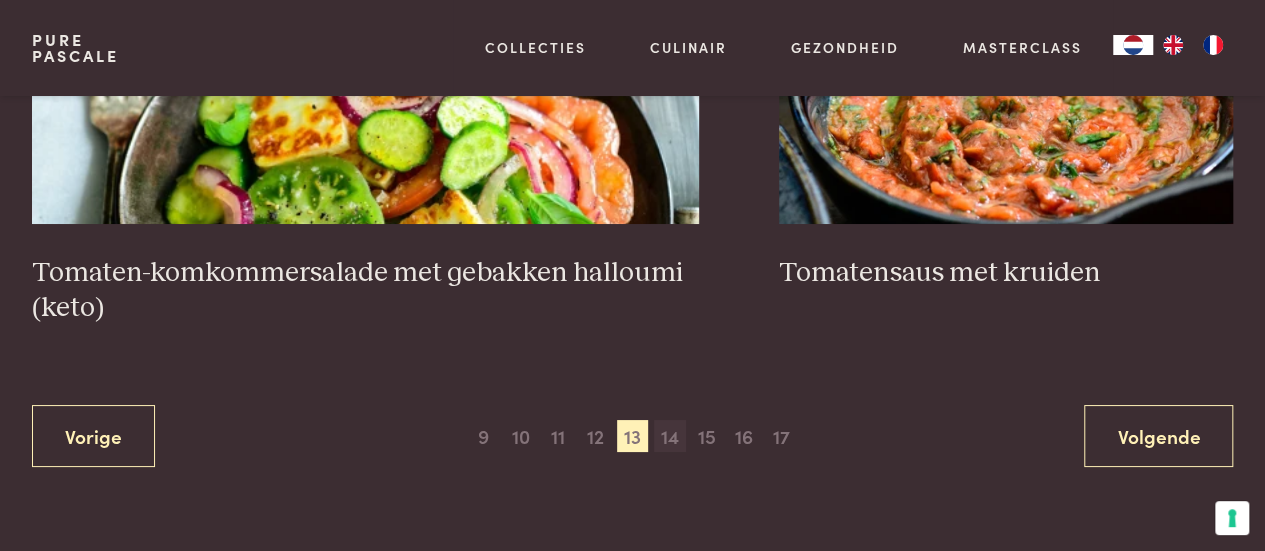 click on "14" at bounding box center [670, 436] 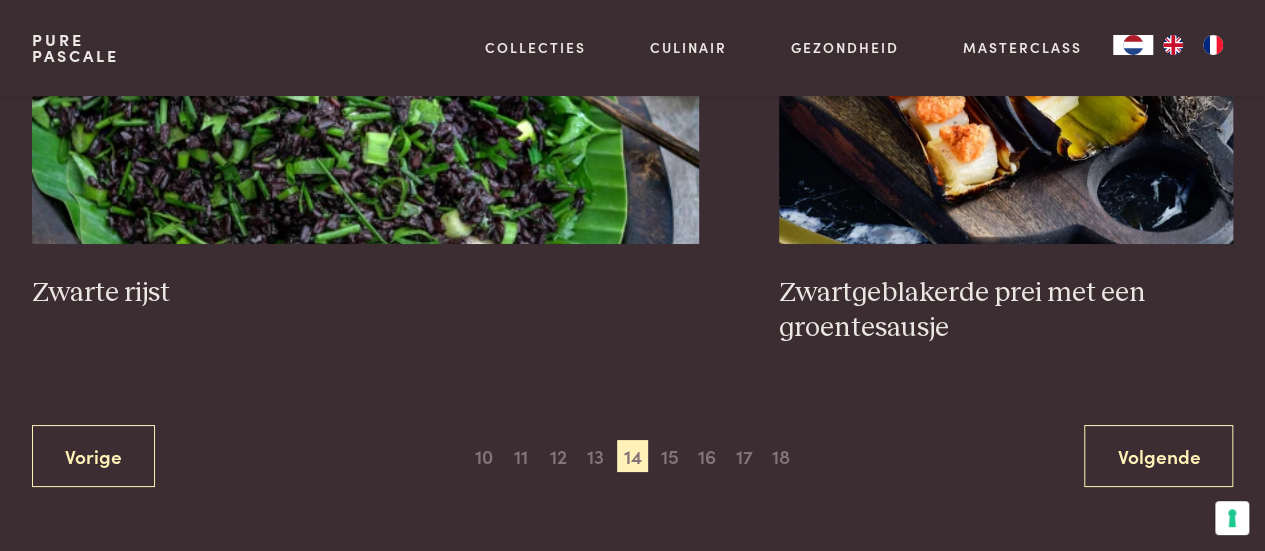 scroll, scrollTop: 3677, scrollLeft: 0, axis: vertical 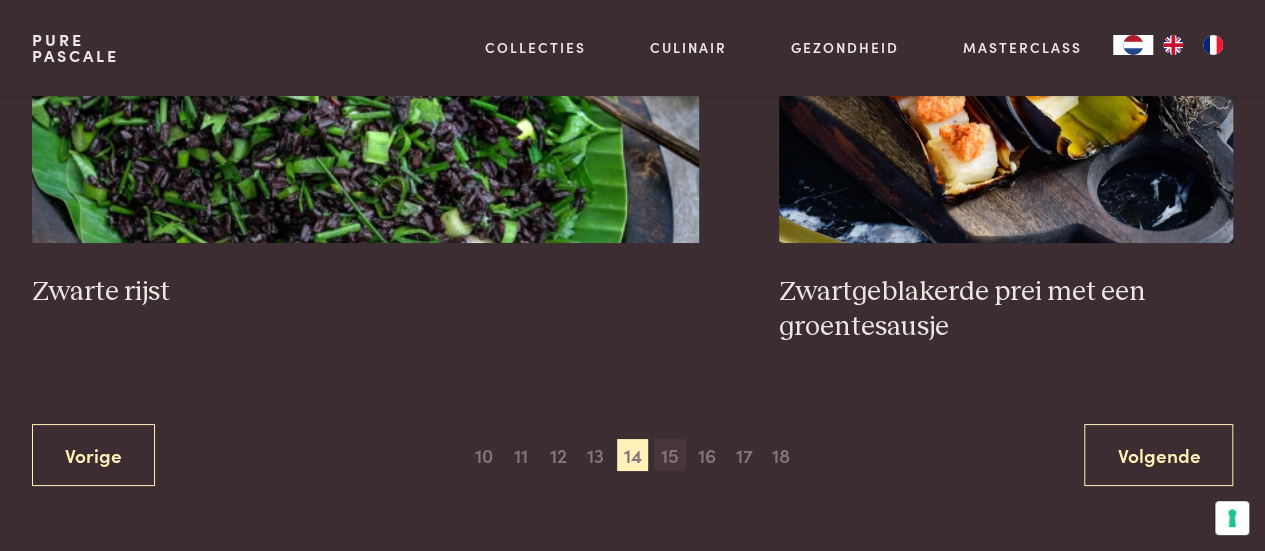 click on "15" at bounding box center (670, 455) 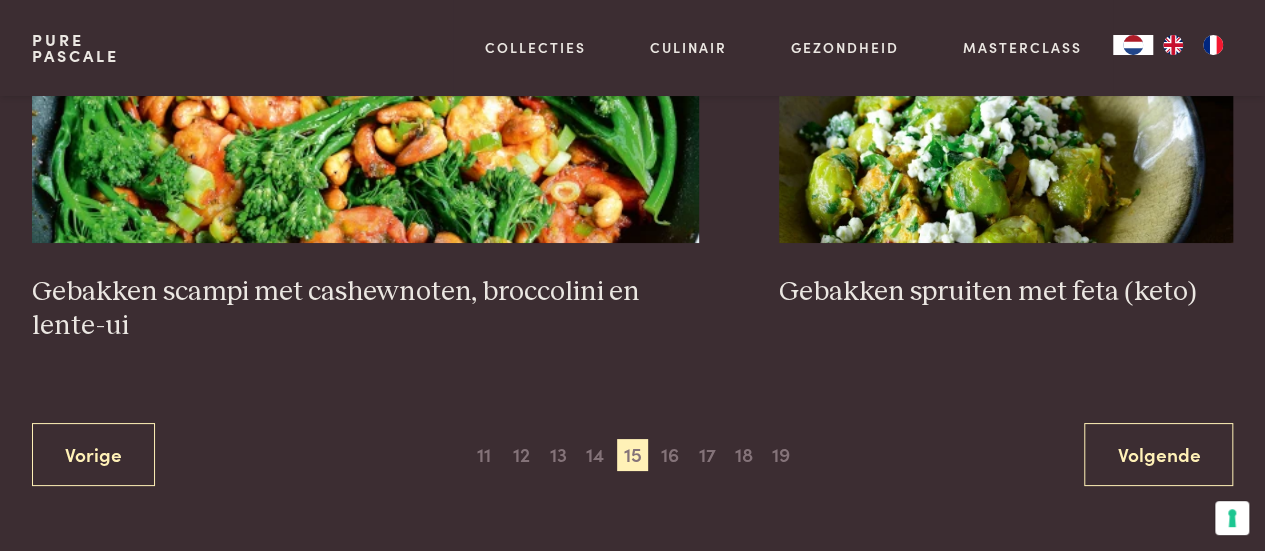 scroll, scrollTop: 3707, scrollLeft: 0, axis: vertical 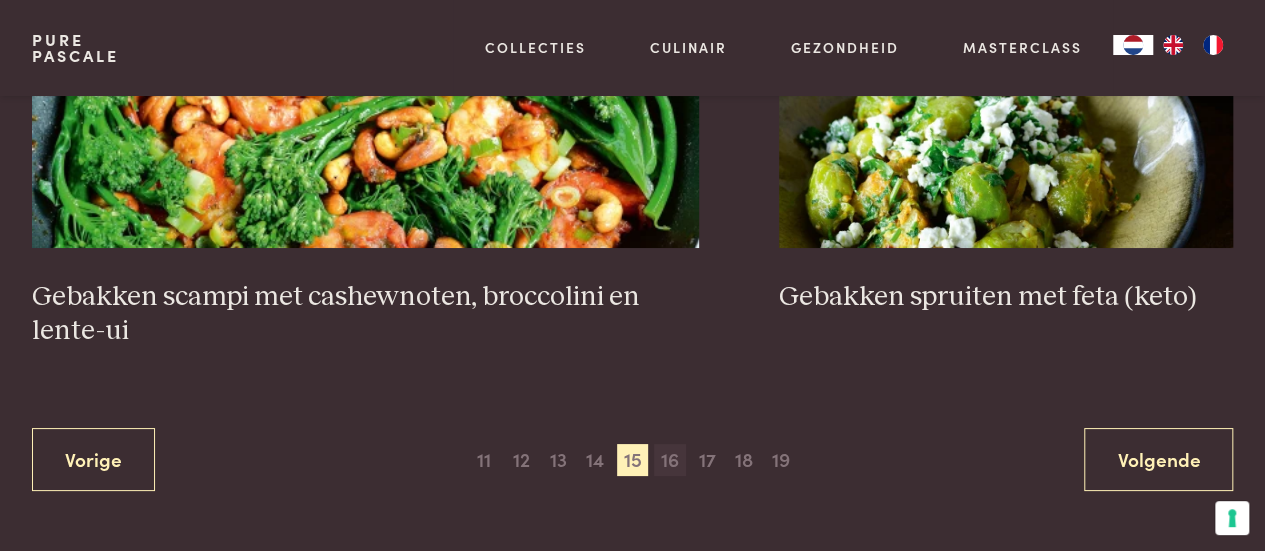 click on "16" at bounding box center (670, 460) 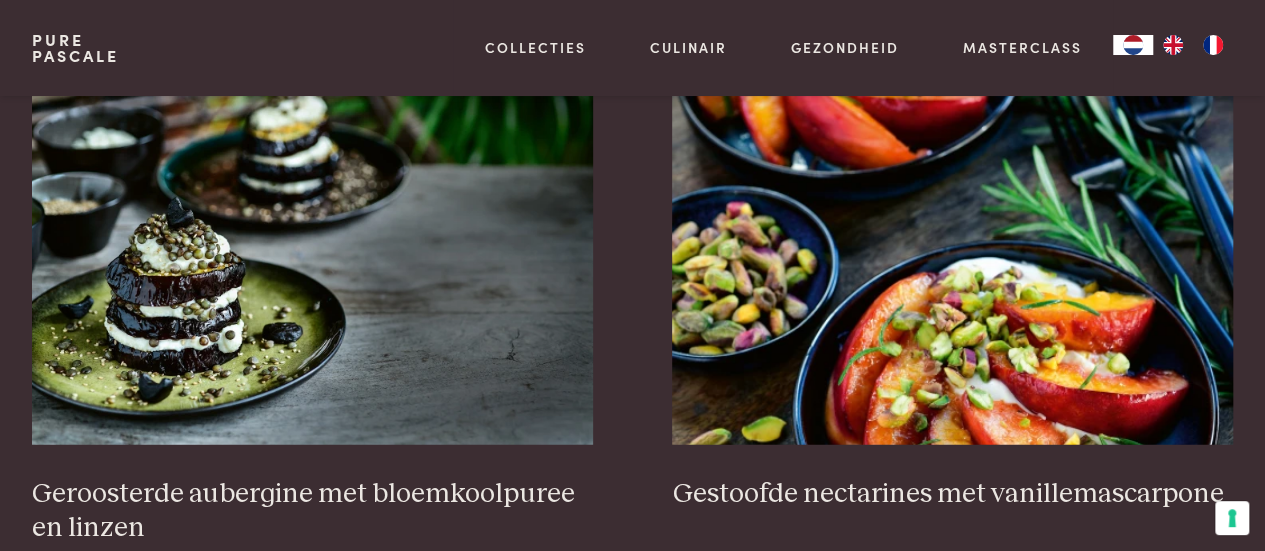 scroll, scrollTop: 2386, scrollLeft: 0, axis: vertical 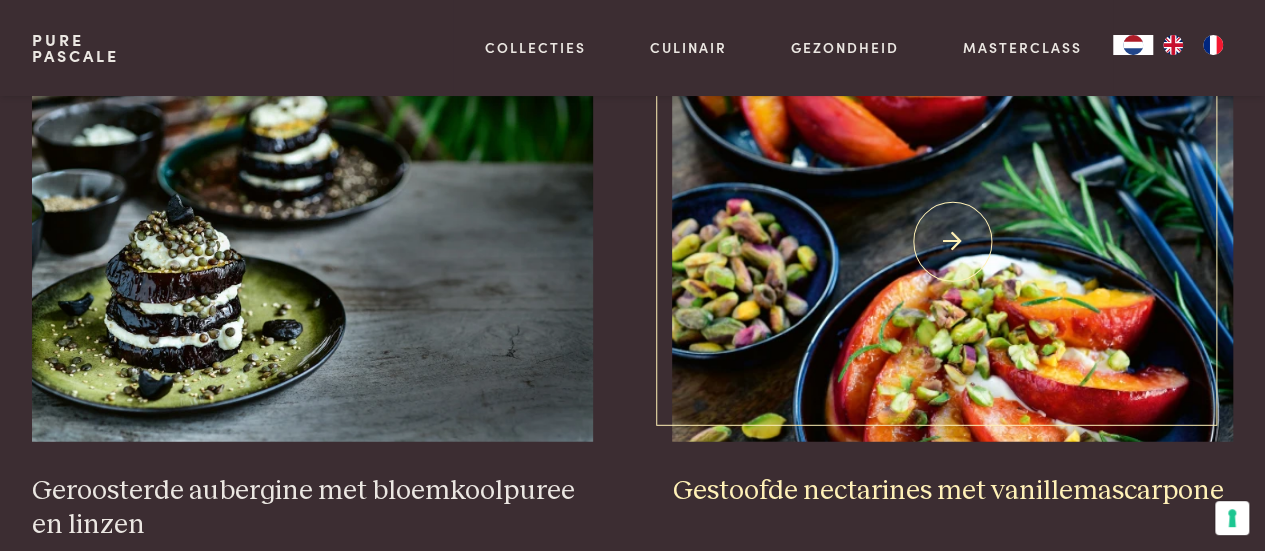 click at bounding box center (952, 242) 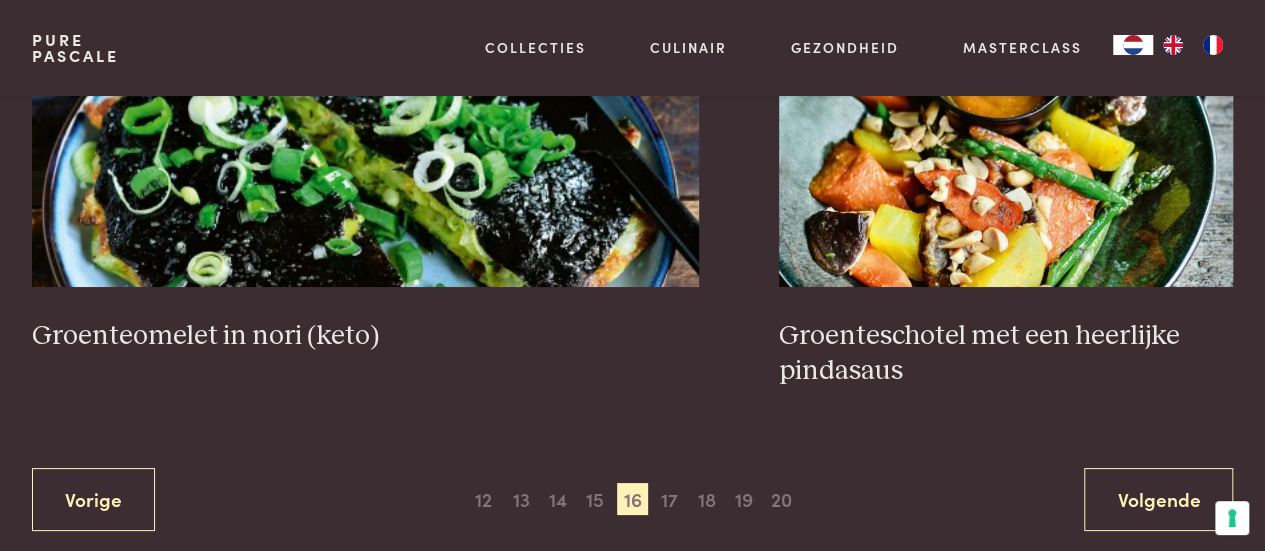 scroll, scrollTop: 3703, scrollLeft: 0, axis: vertical 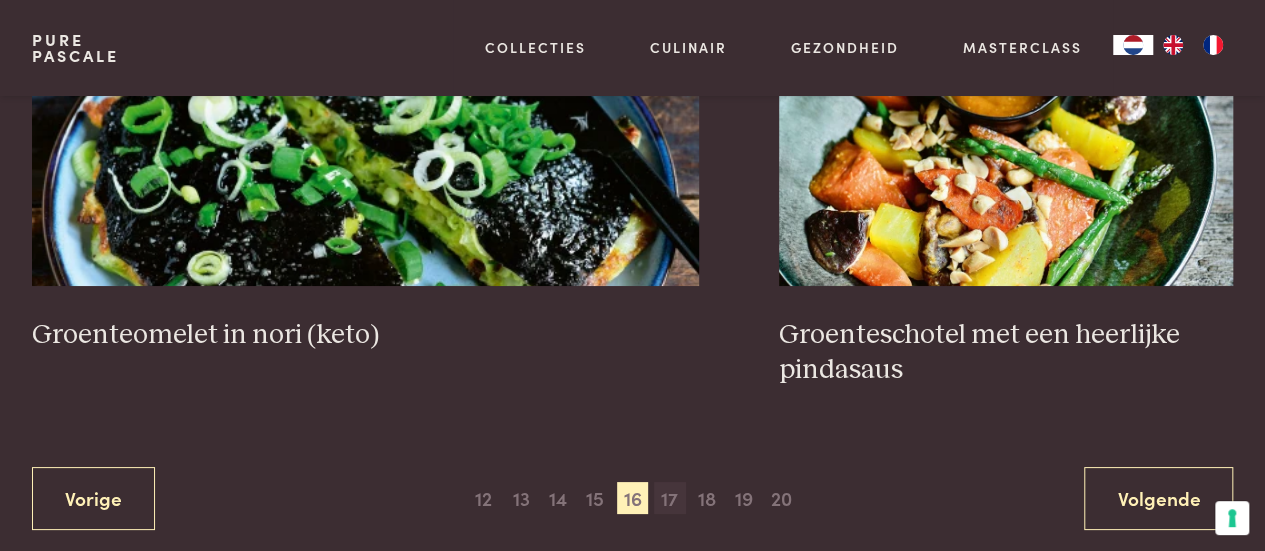click on "17" at bounding box center [670, 498] 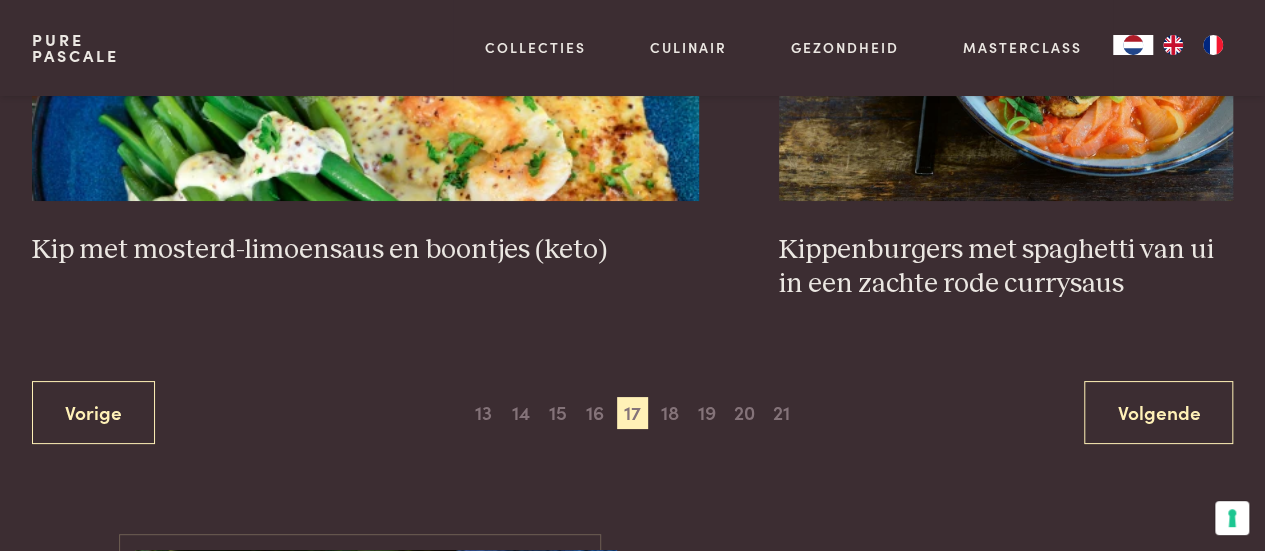 scroll, scrollTop: 3756, scrollLeft: 0, axis: vertical 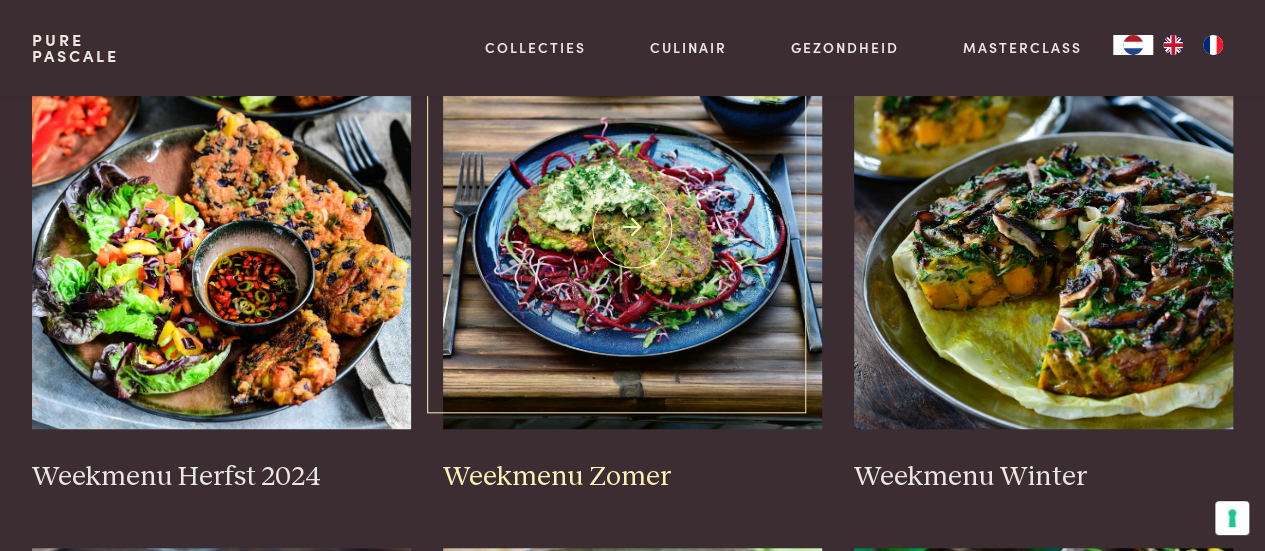 click at bounding box center (632, 229) 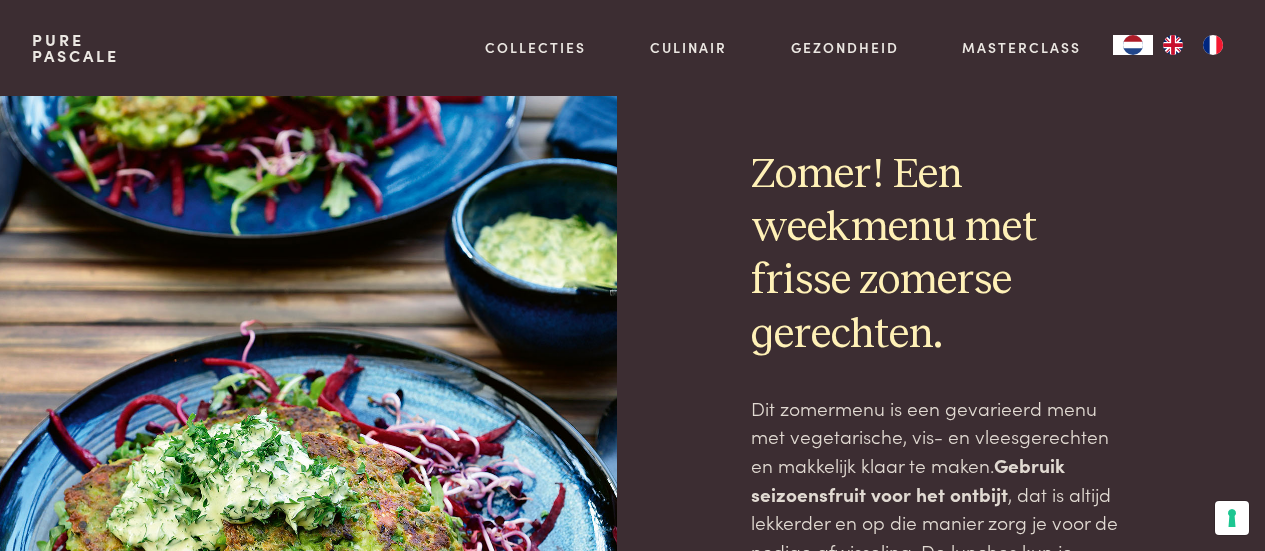 scroll, scrollTop: 0, scrollLeft: 0, axis: both 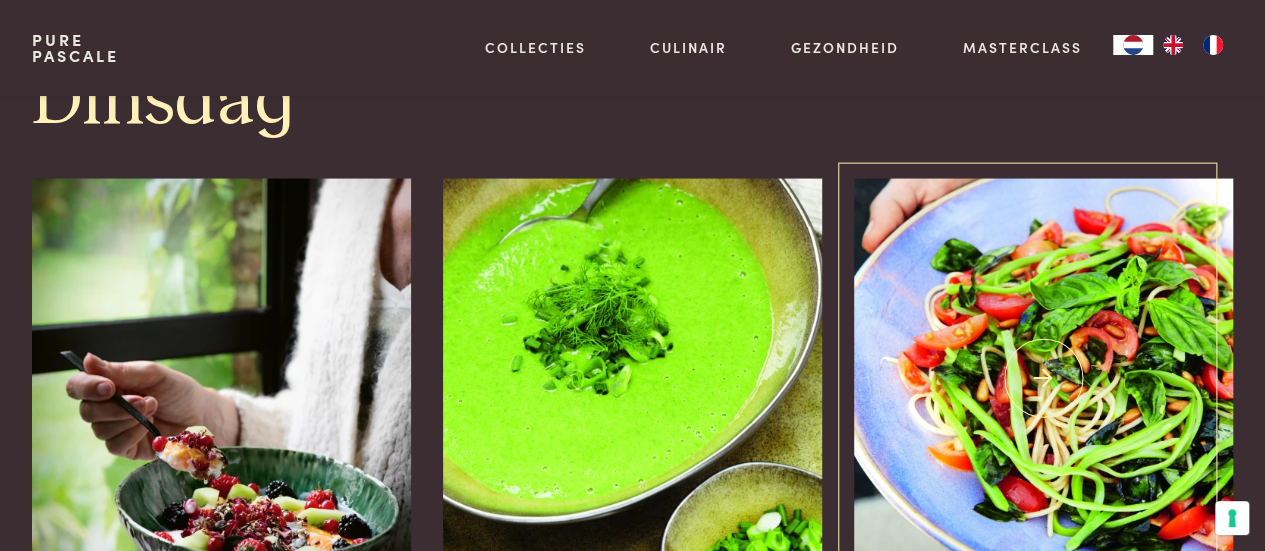 click at bounding box center [1043, 379] 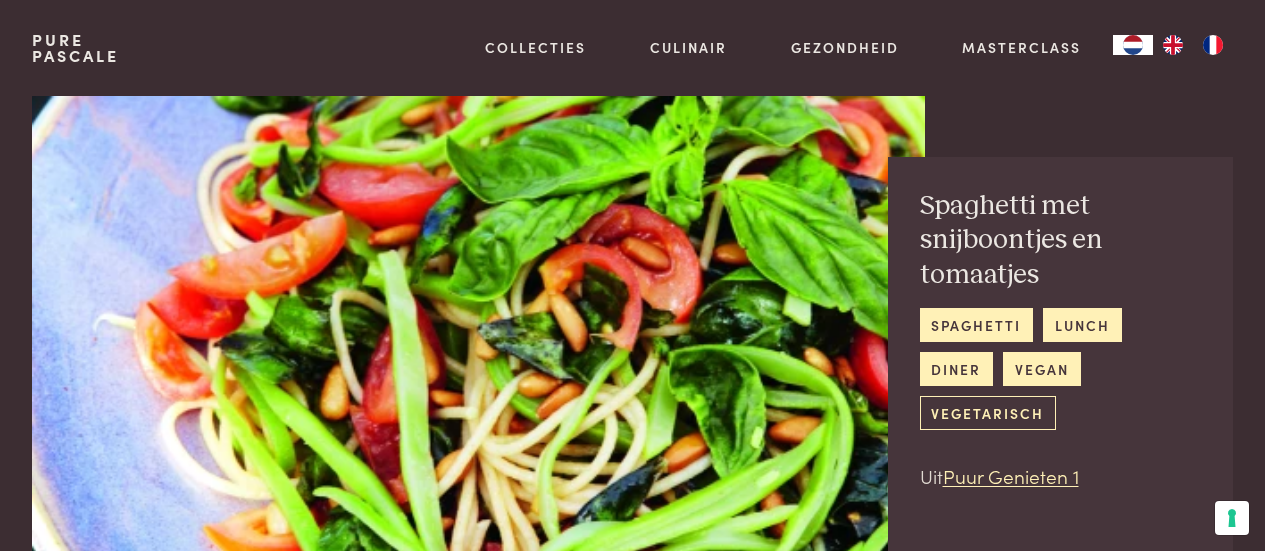 scroll, scrollTop: 0, scrollLeft: 0, axis: both 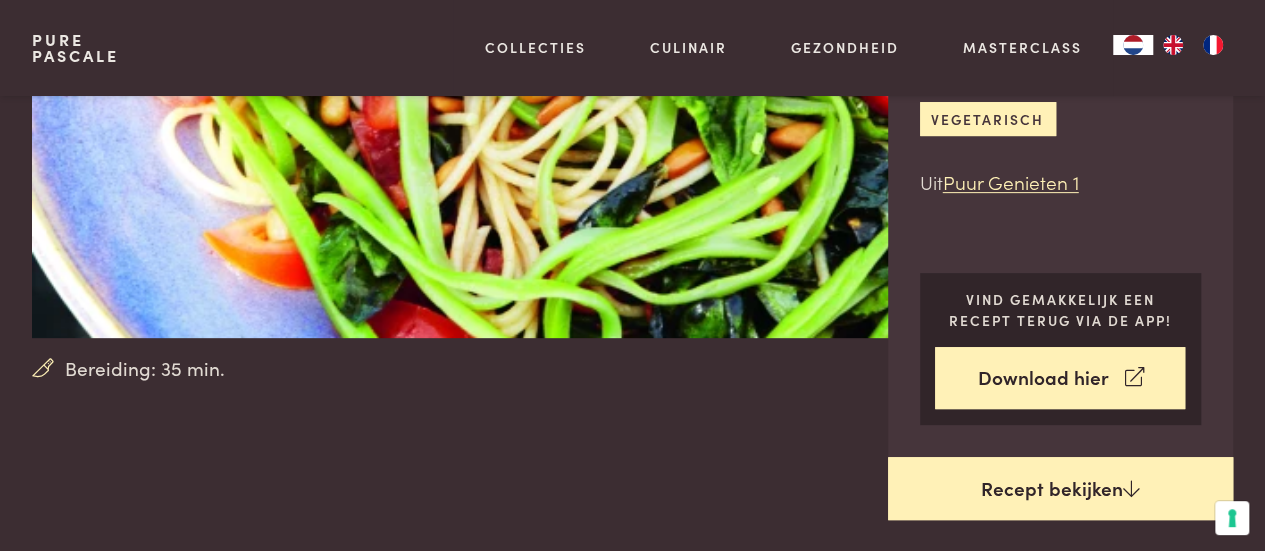 click on "Recept bekijken" at bounding box center (1061, 489) 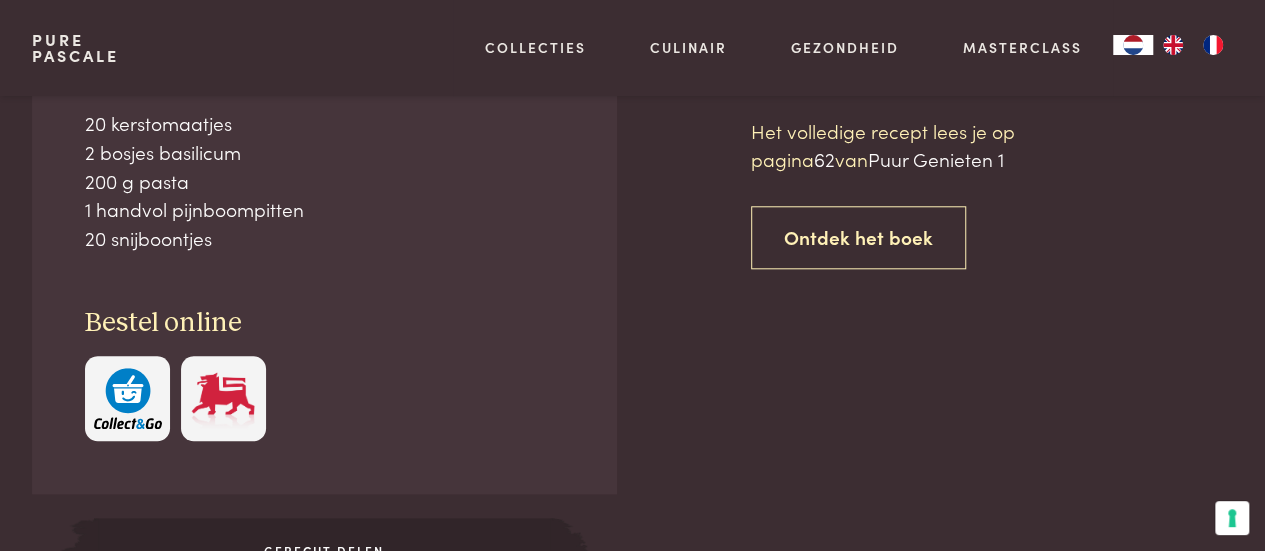 scroll, scrollTop: 916, scrollLeft: 0, axis: vertical 